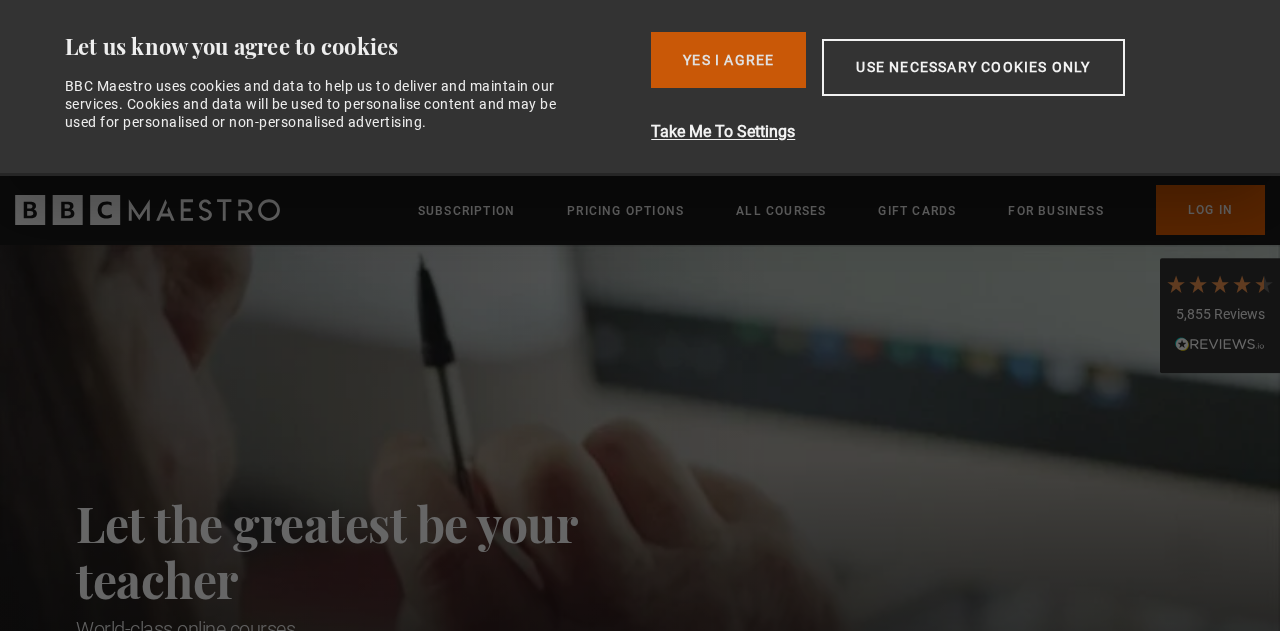 scroll, scrollTop: 0, scrollLeft: 0, axis: both 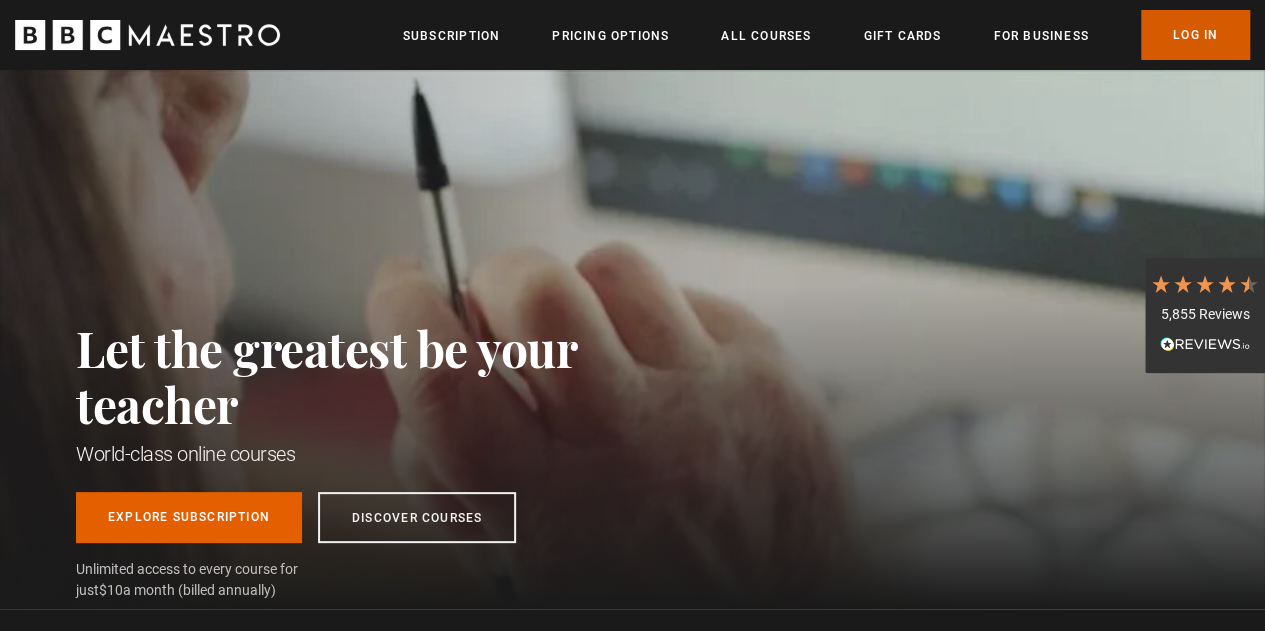 click on "Log In" at bounding box center [1195, 35] 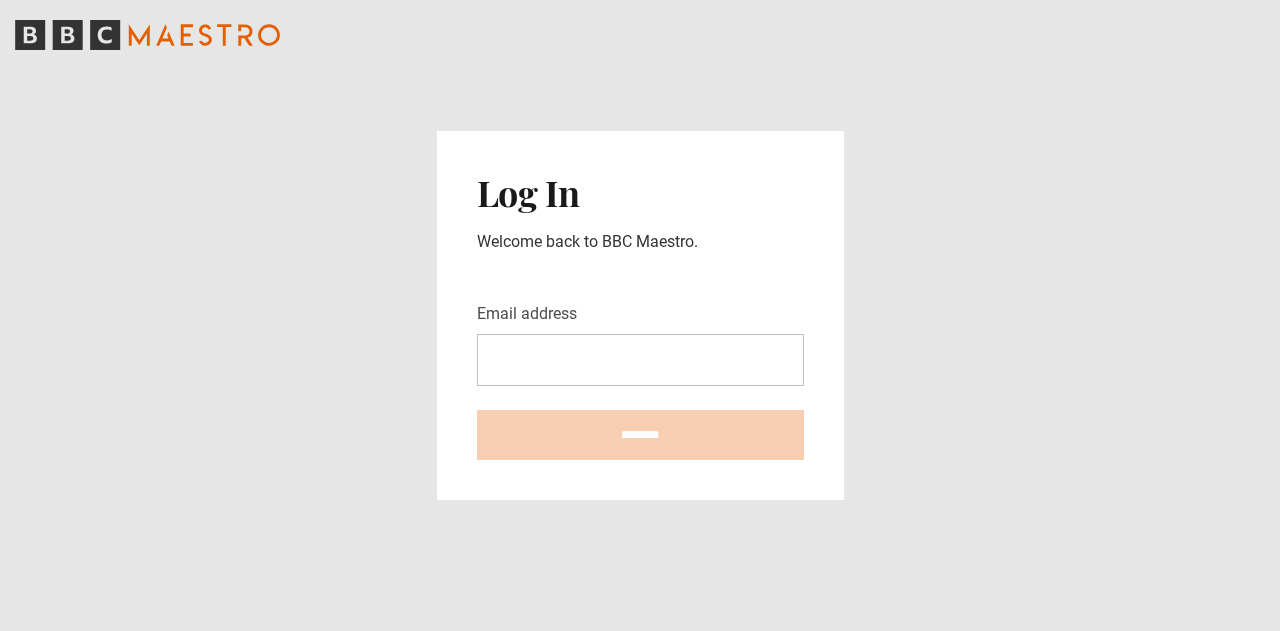 scroll, scrollTop: 0, scrollLeft: 0, axis: both 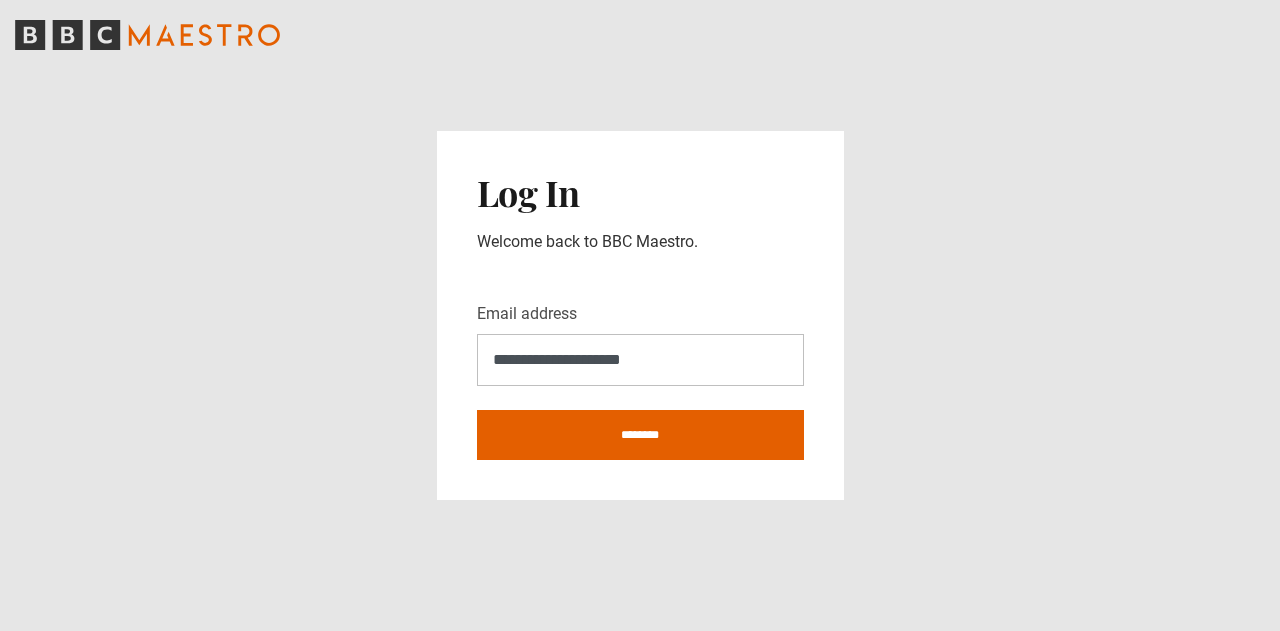 type on "**********" 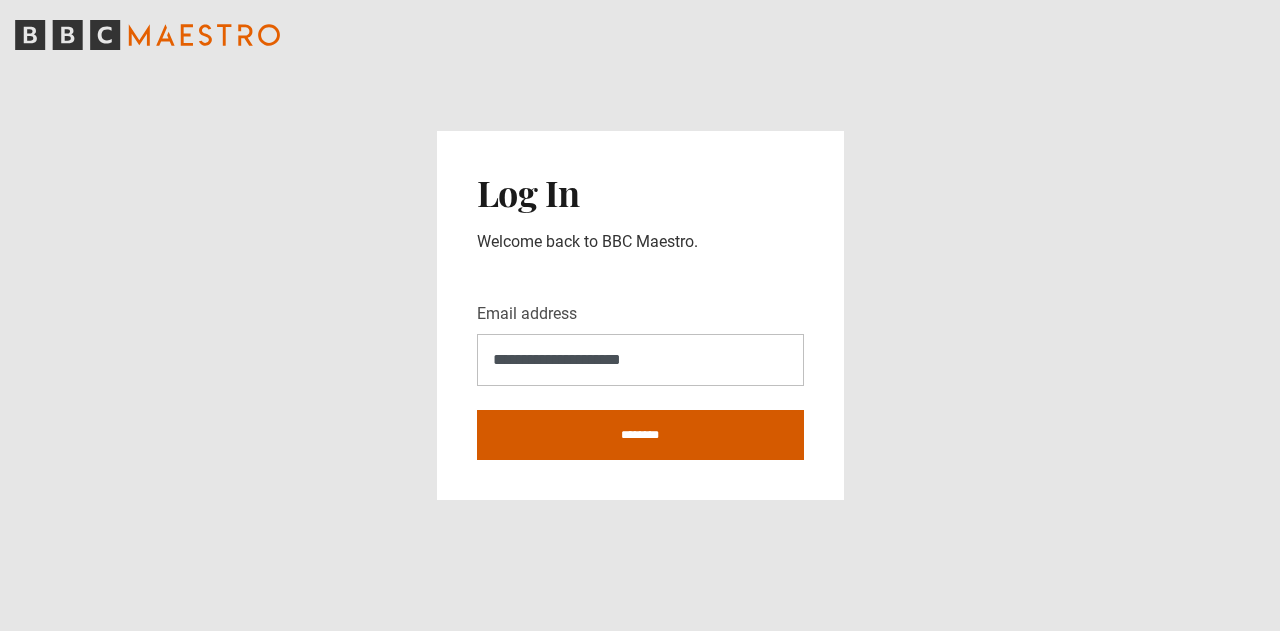 click on "********" at bounding box center (640, 435) 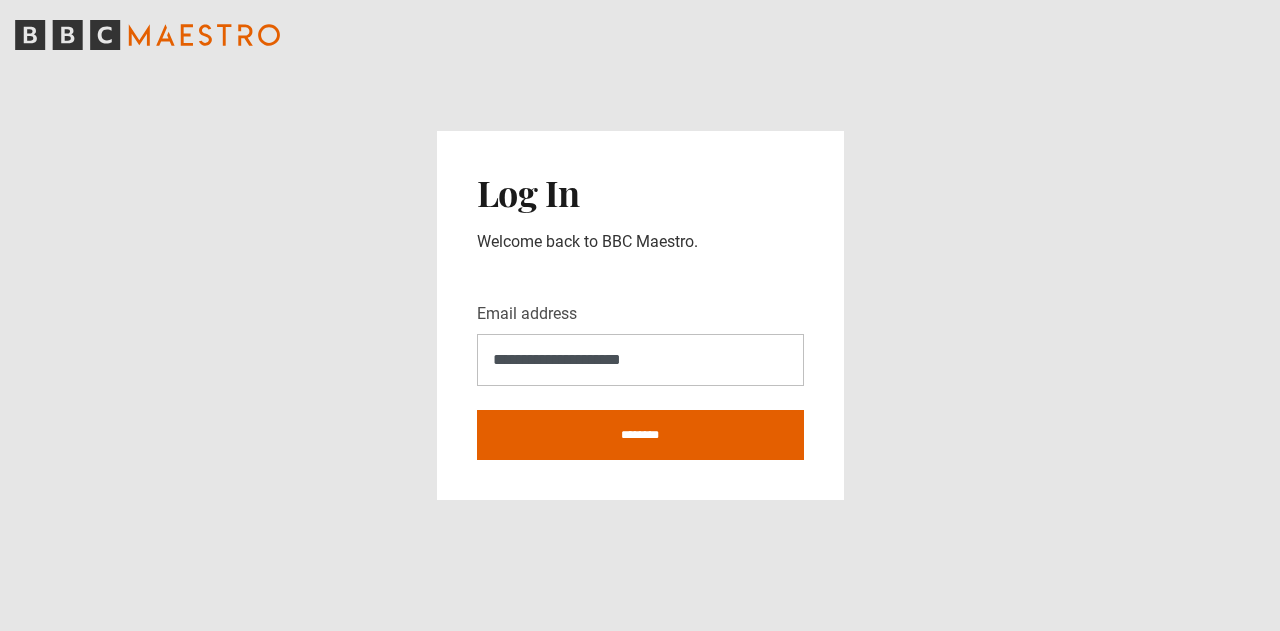 type on "**********" 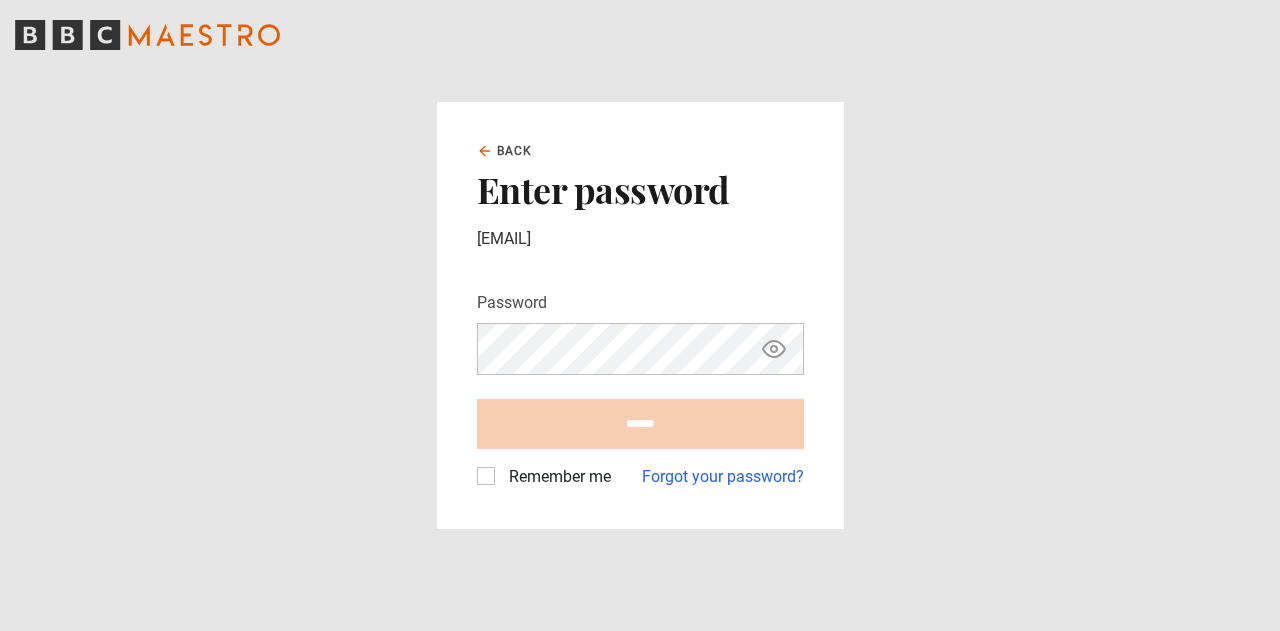 scroll, scrollTop: 0, scrollLeft: 0, axis: both 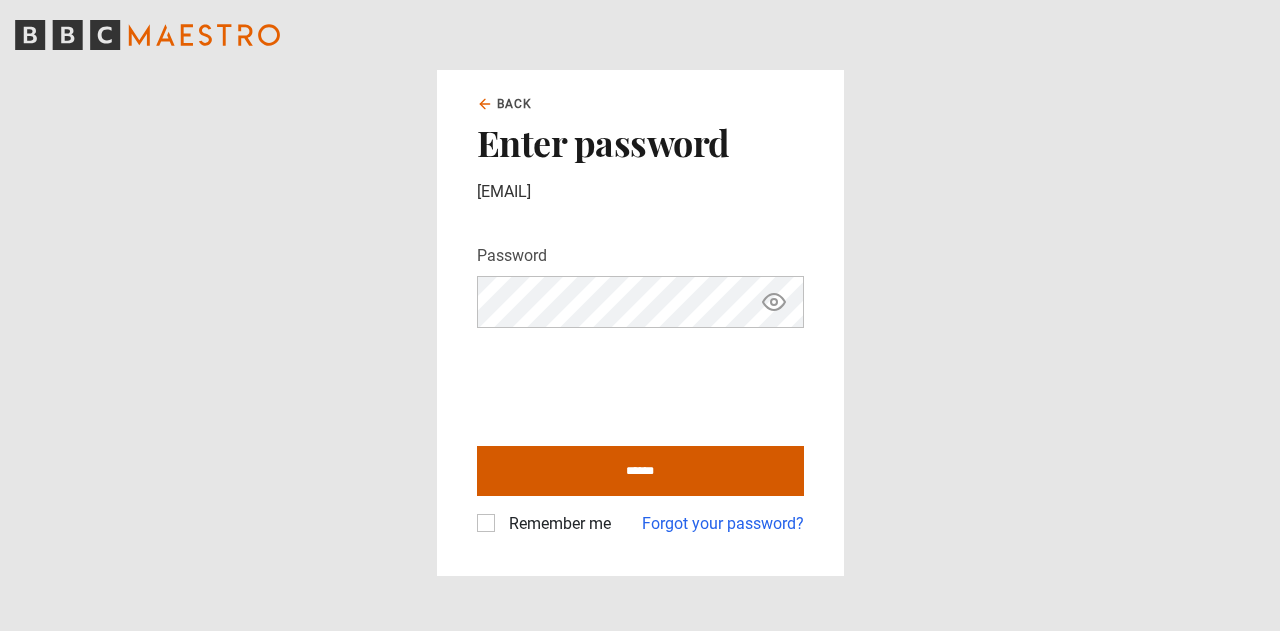 click on "******" at bounding box center [640, 471] 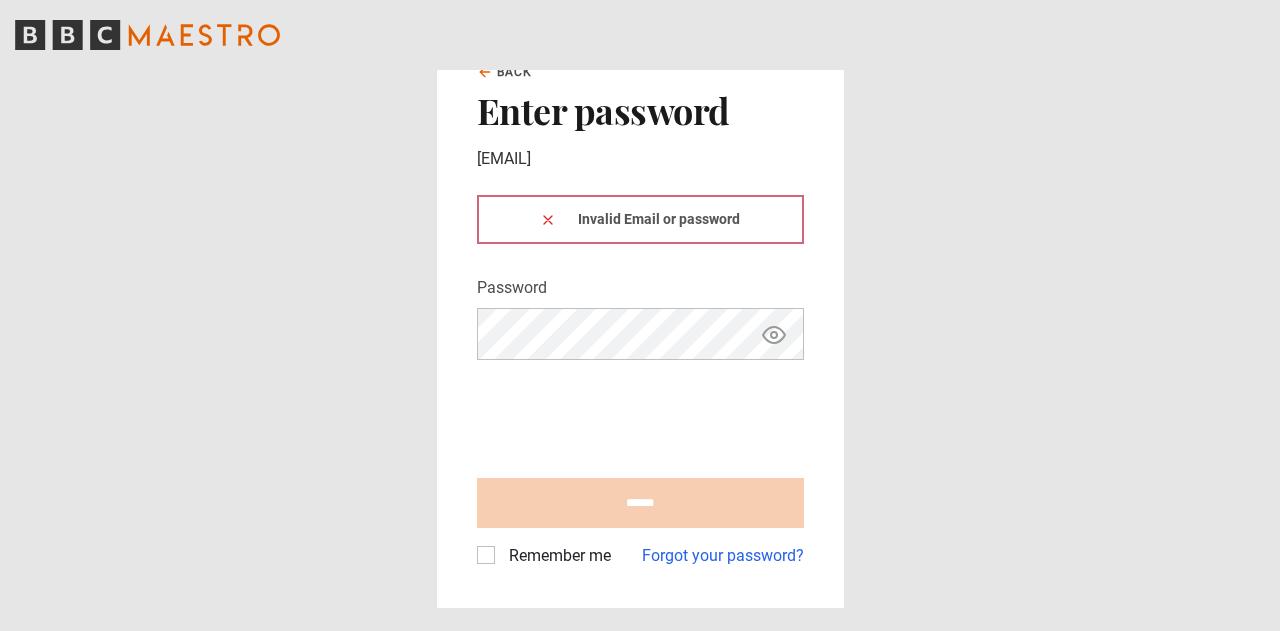 scroll, scrollTop: 0, scrollLeft: 0, axis: both 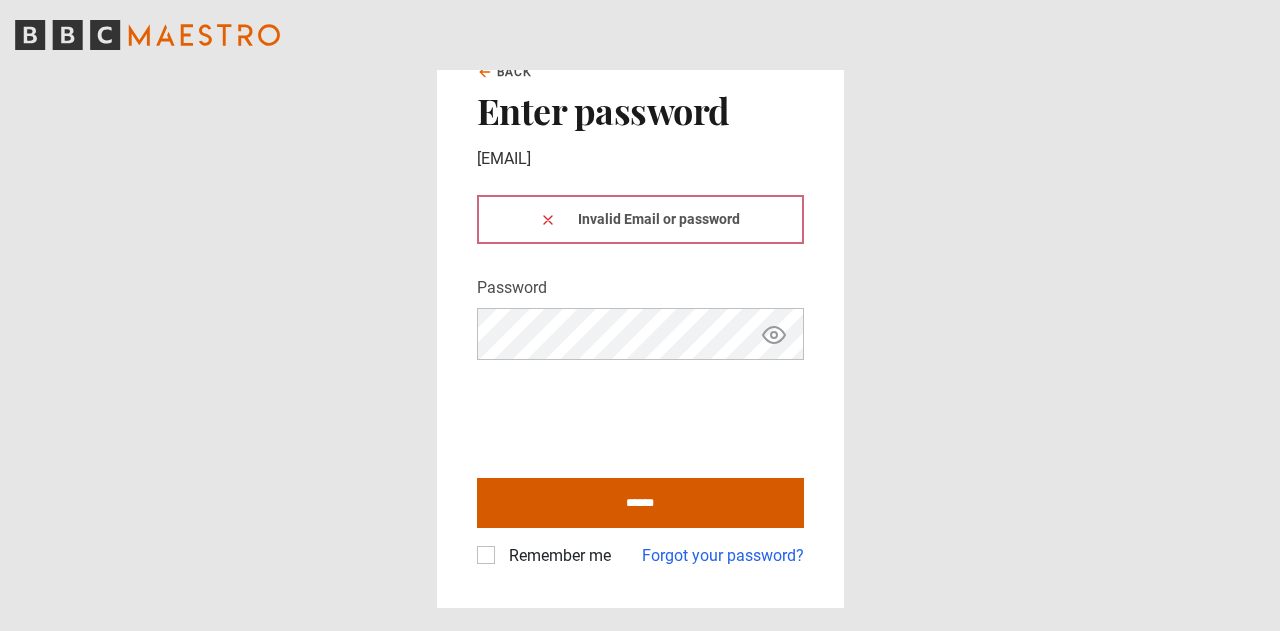 click on "******" at bounding box center (640, 503) 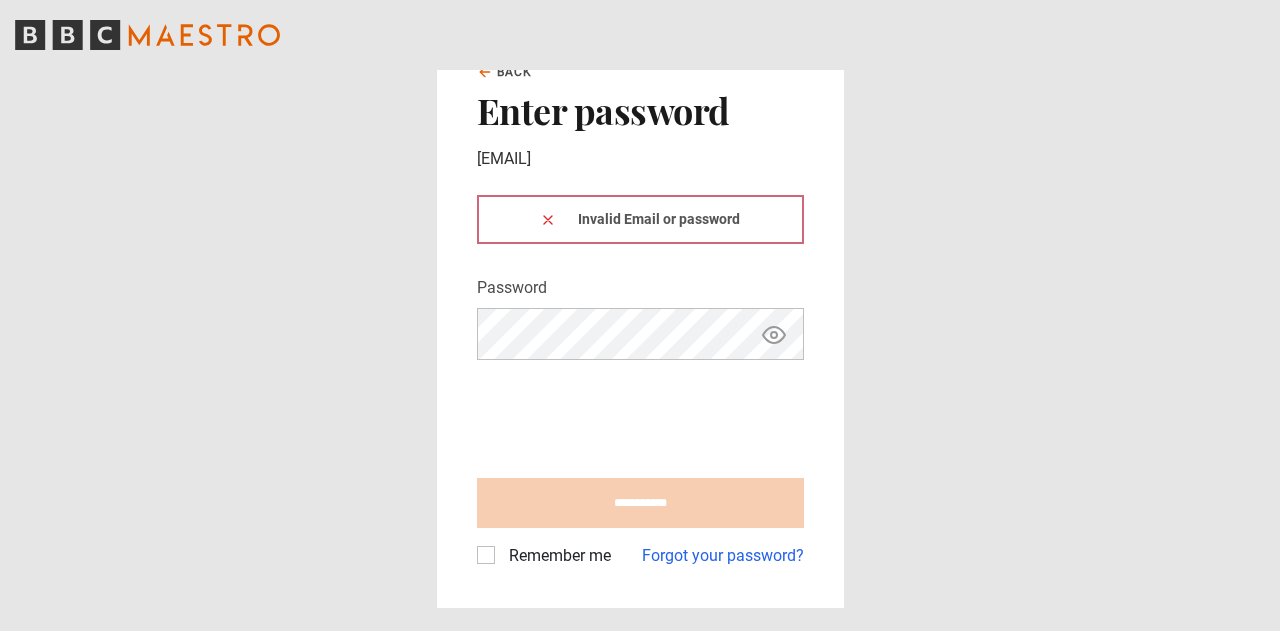type on "**********" 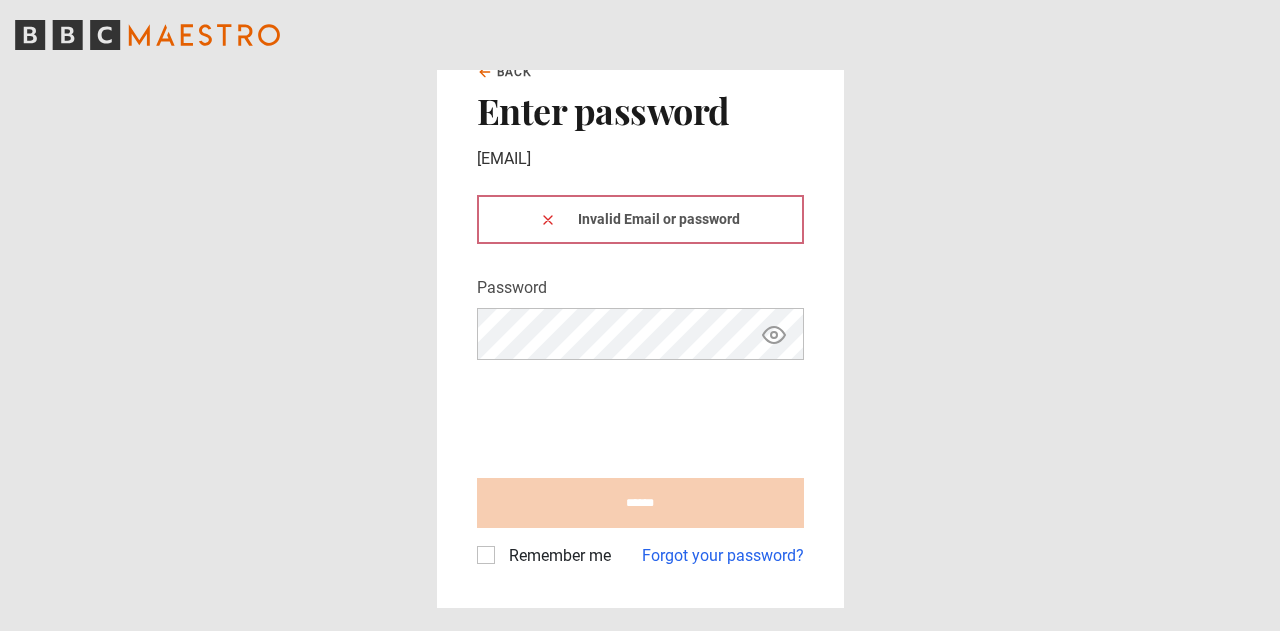 scroll, scrollTop: 0, scrollLeft: 0, axis: both 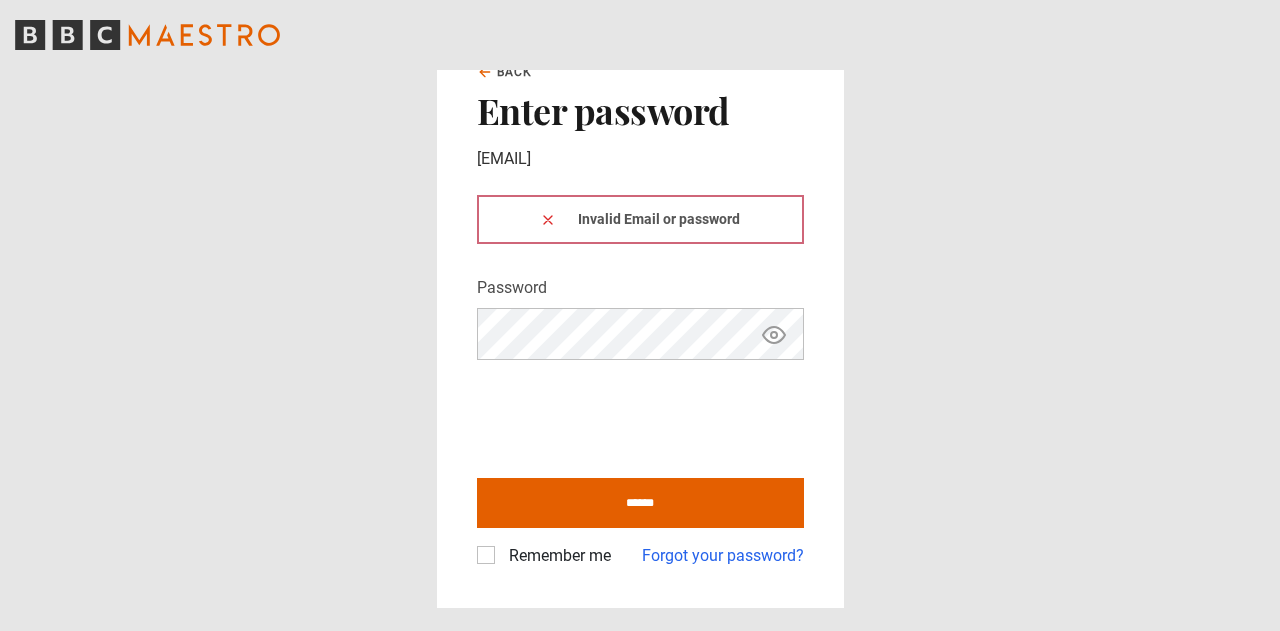 click 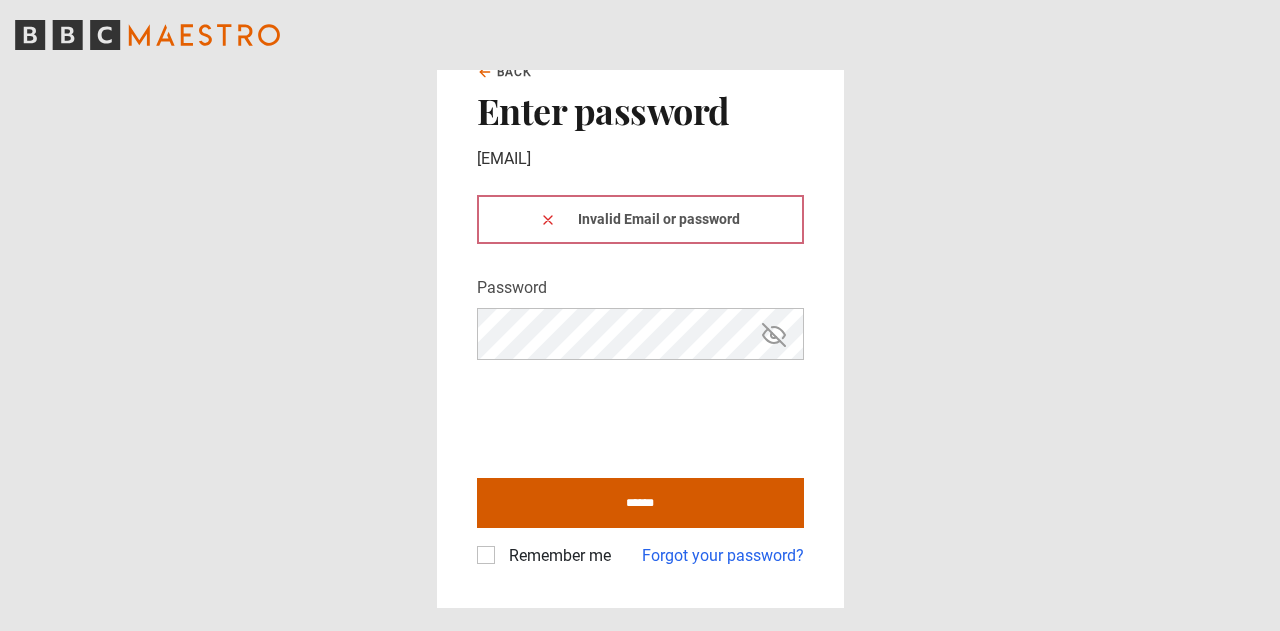 click on "******" at bounding box center (640, 503) 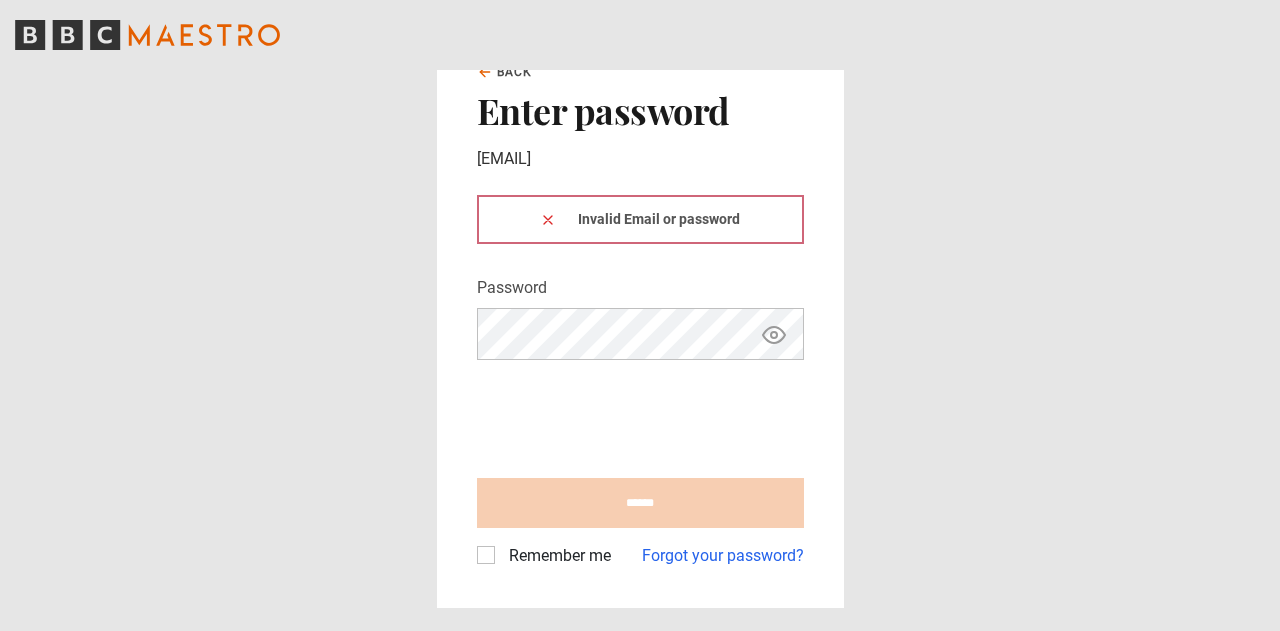 scroll, scrollTop: 0, scrollLeft: 0, axis: both 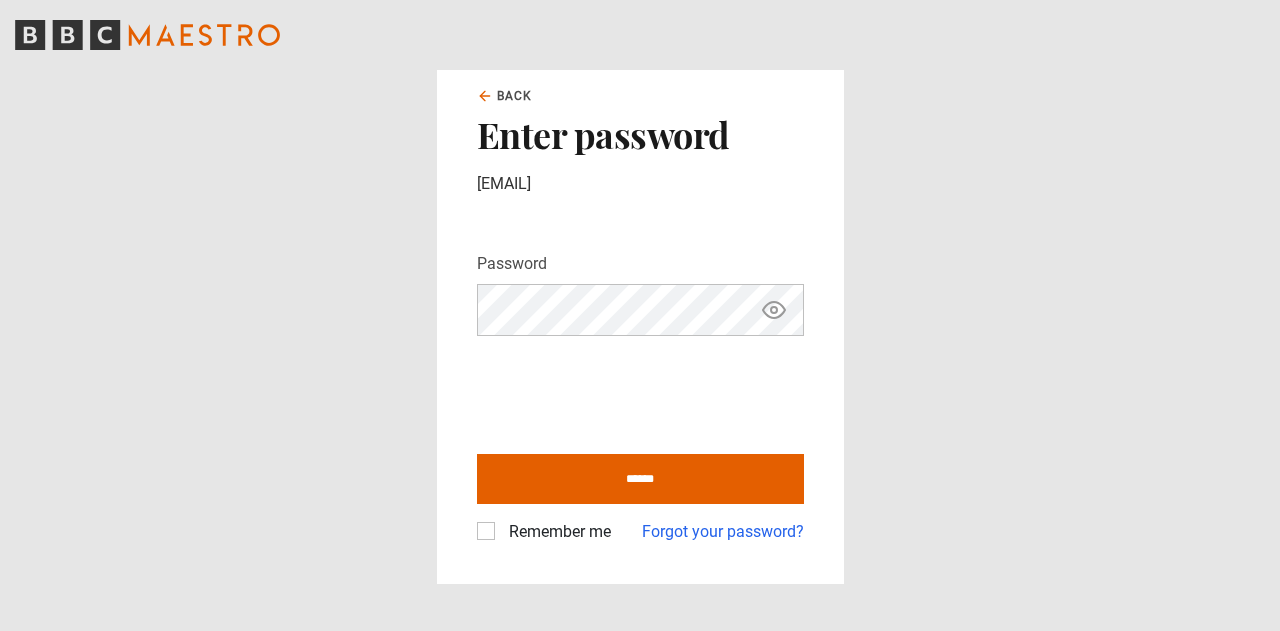click 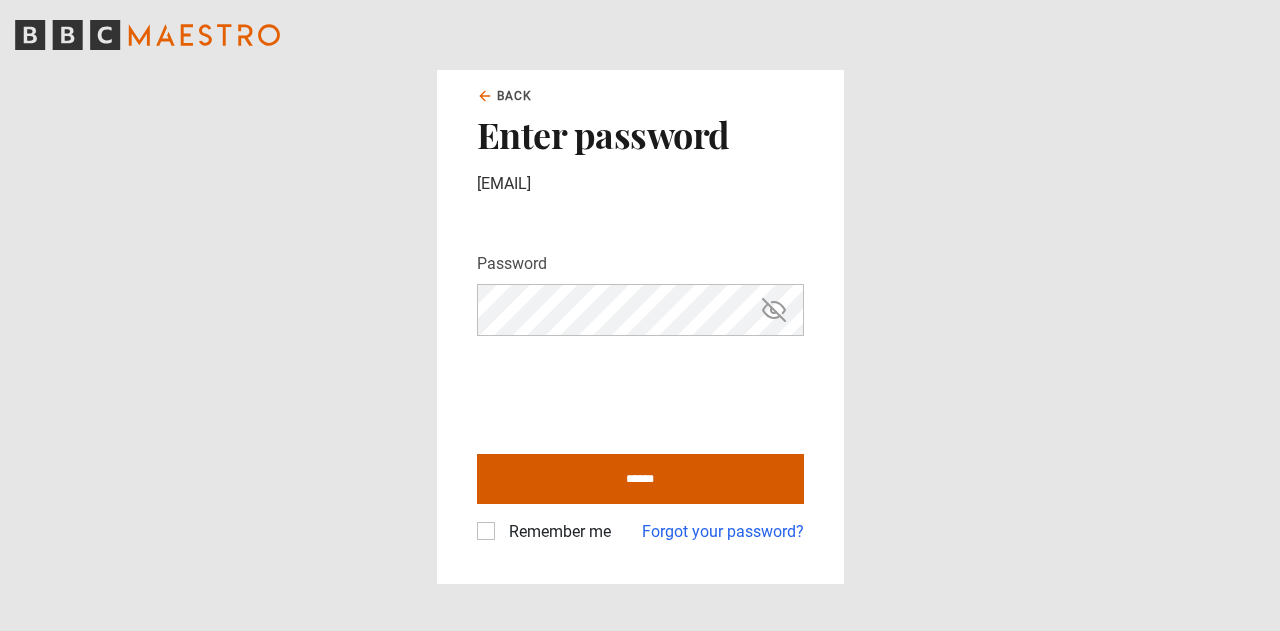 click on "******" at bounding box center (640, 479) 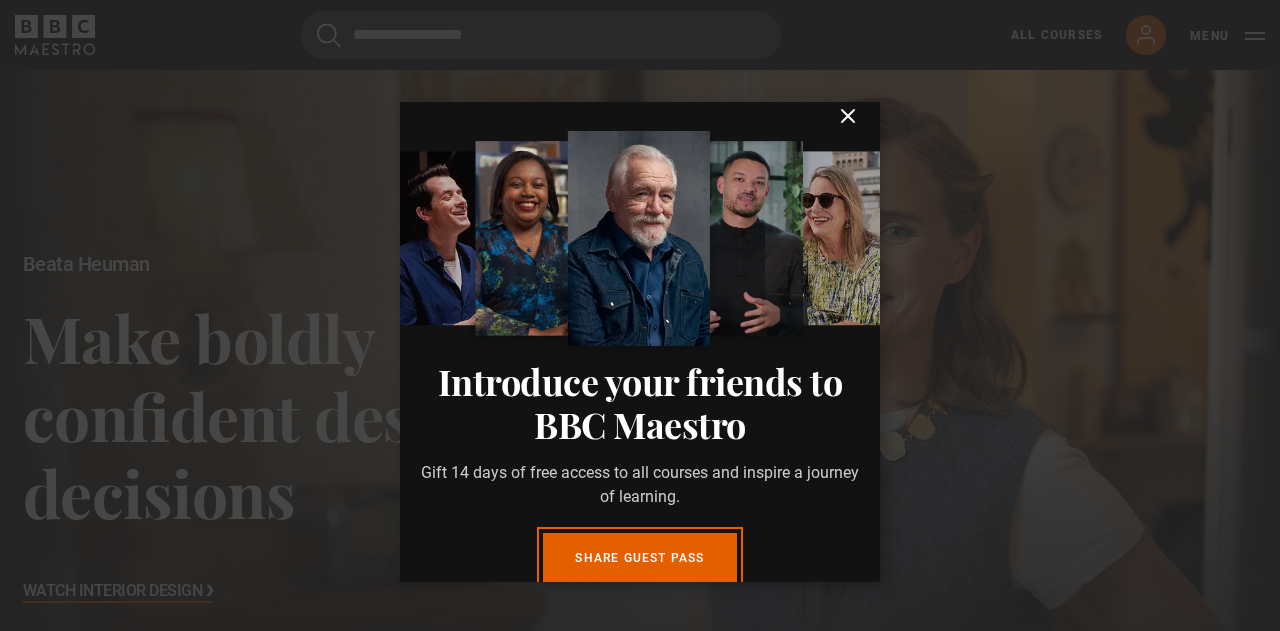 scroll, scrollTop: 614, scrollLeft: 0, axis: vertical 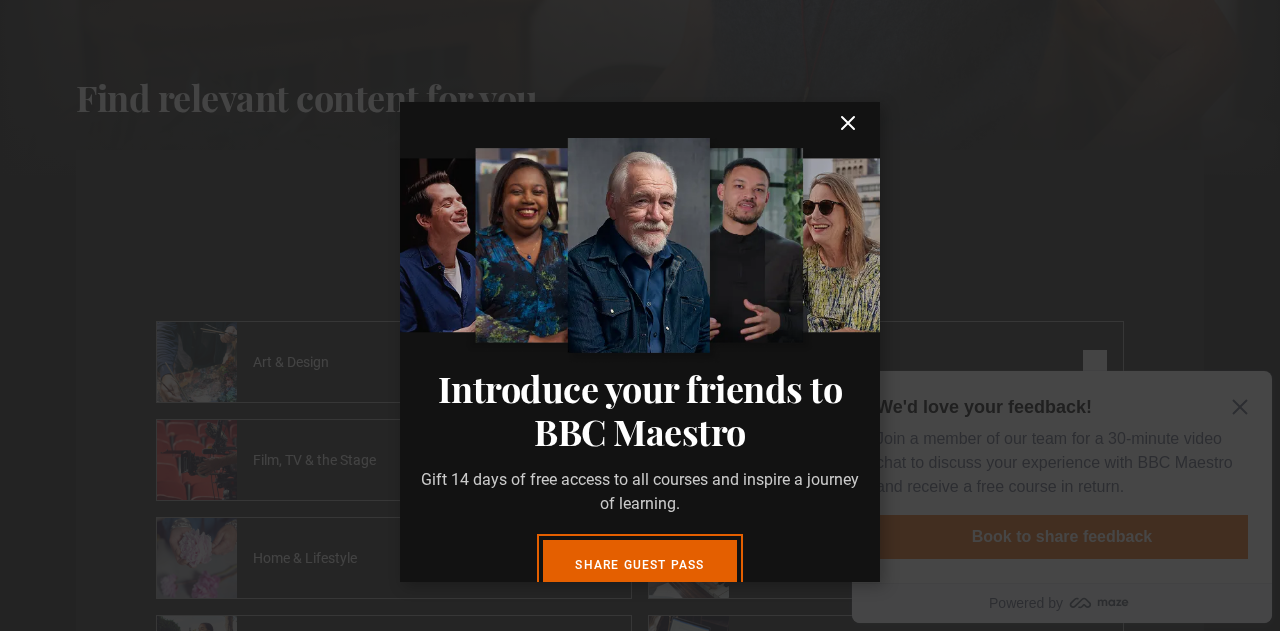 click 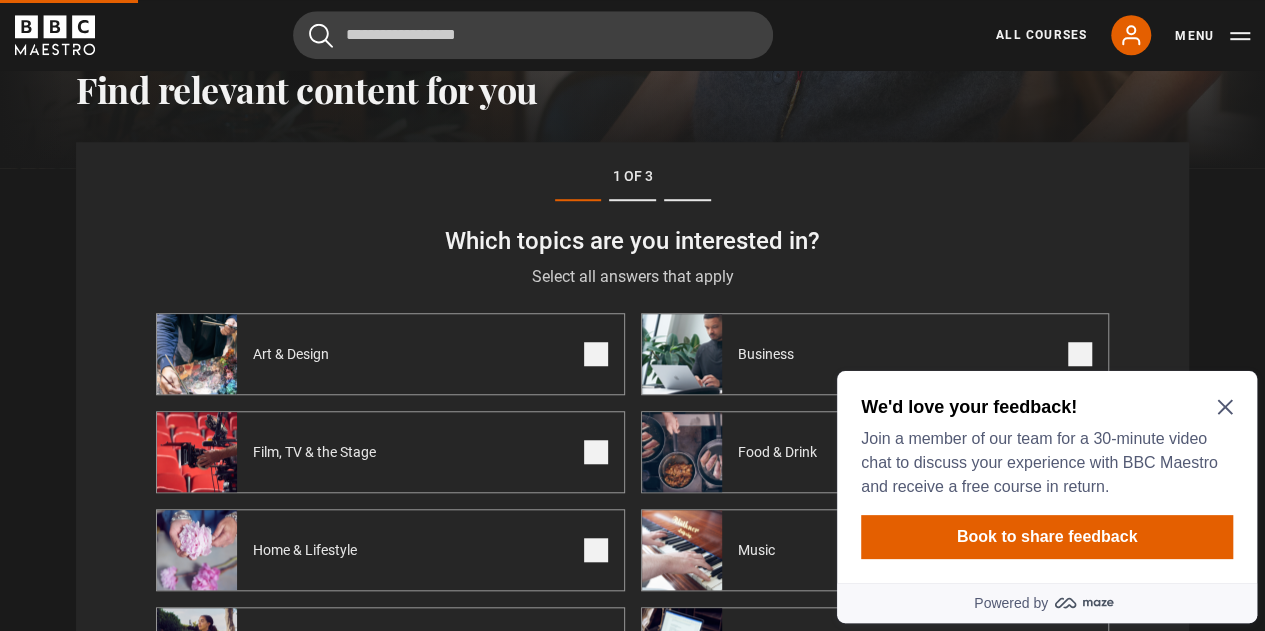 click 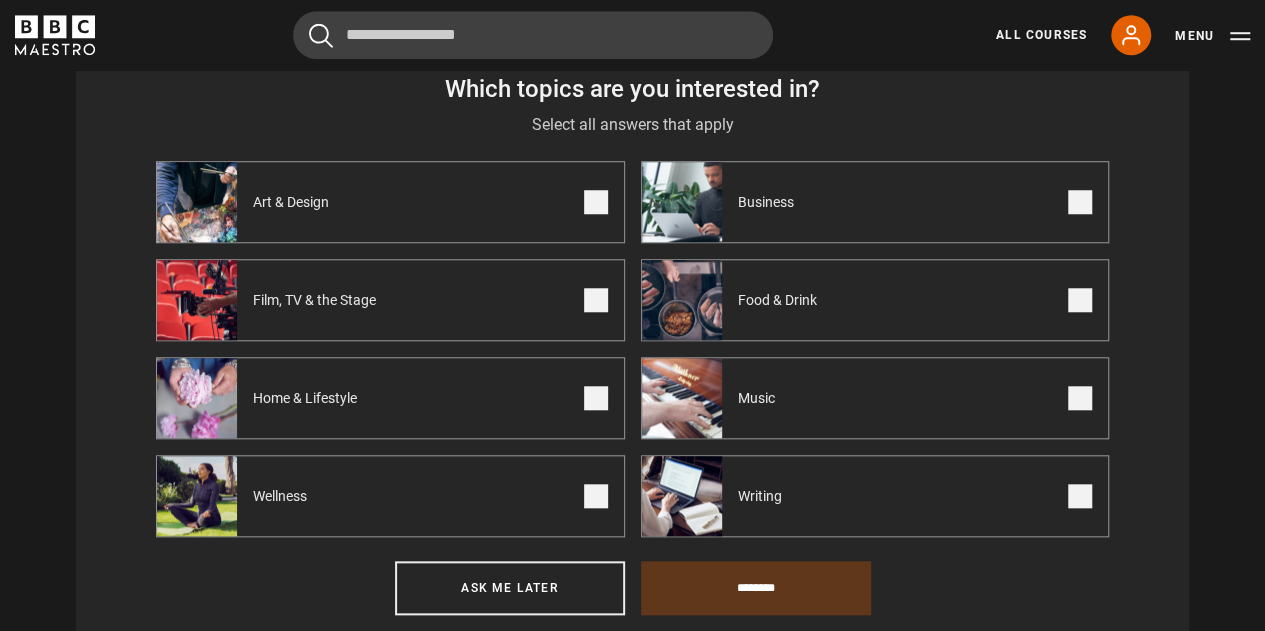 scroll, scrollTop: 779, scrollLeft: 0, axis: vertical 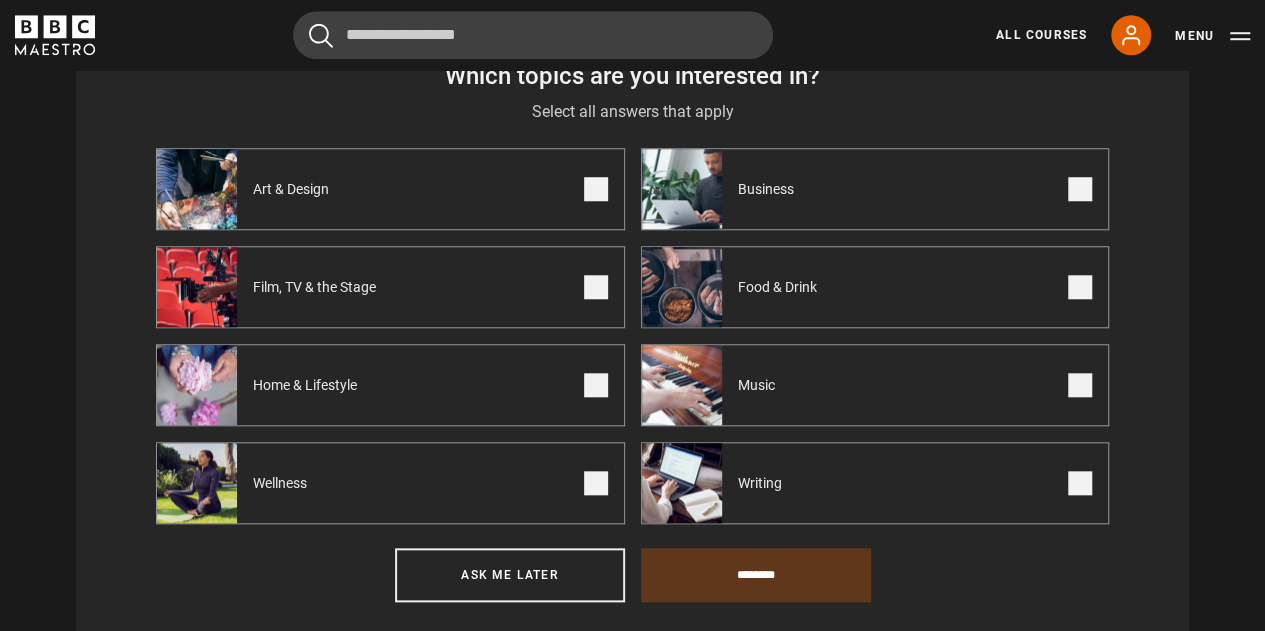 click on "Writing" at bounding box center [875, 483] 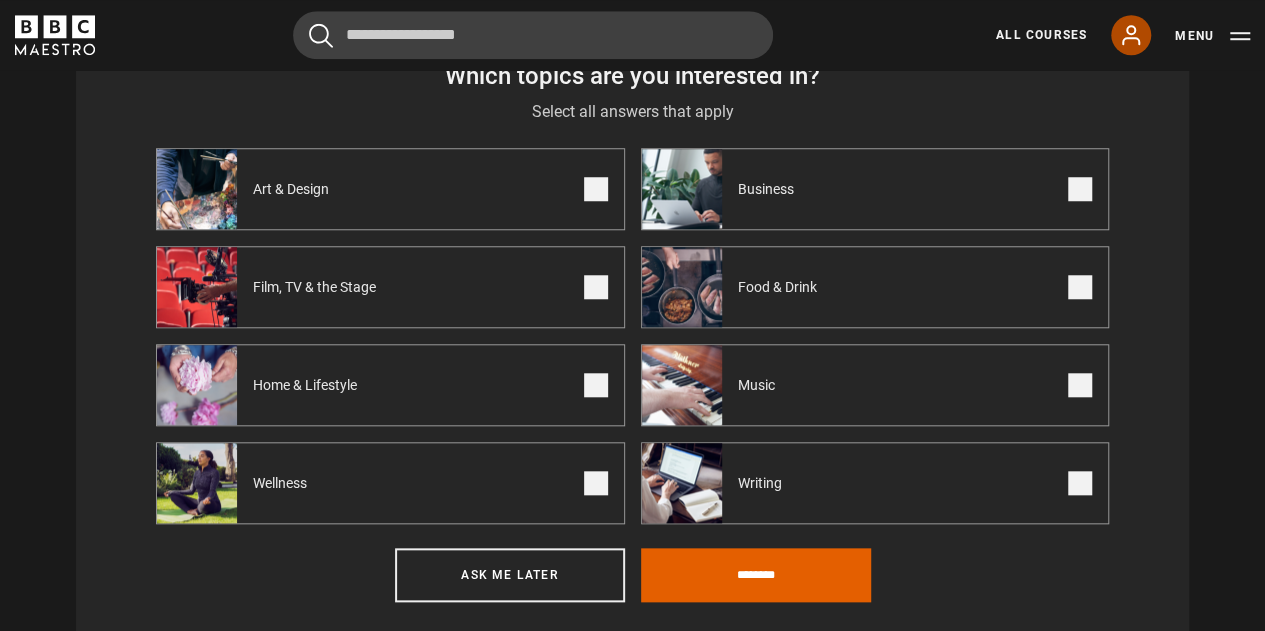 click 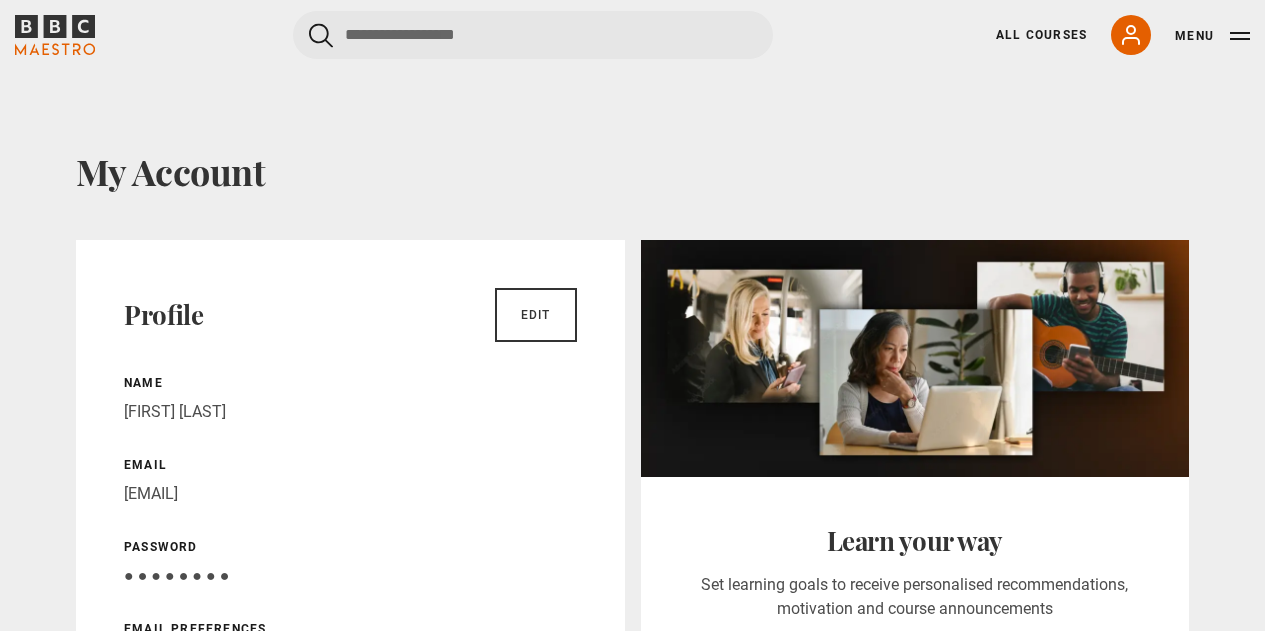 scroll, scrollTop: 0, scrollLeft: 0, axis: both 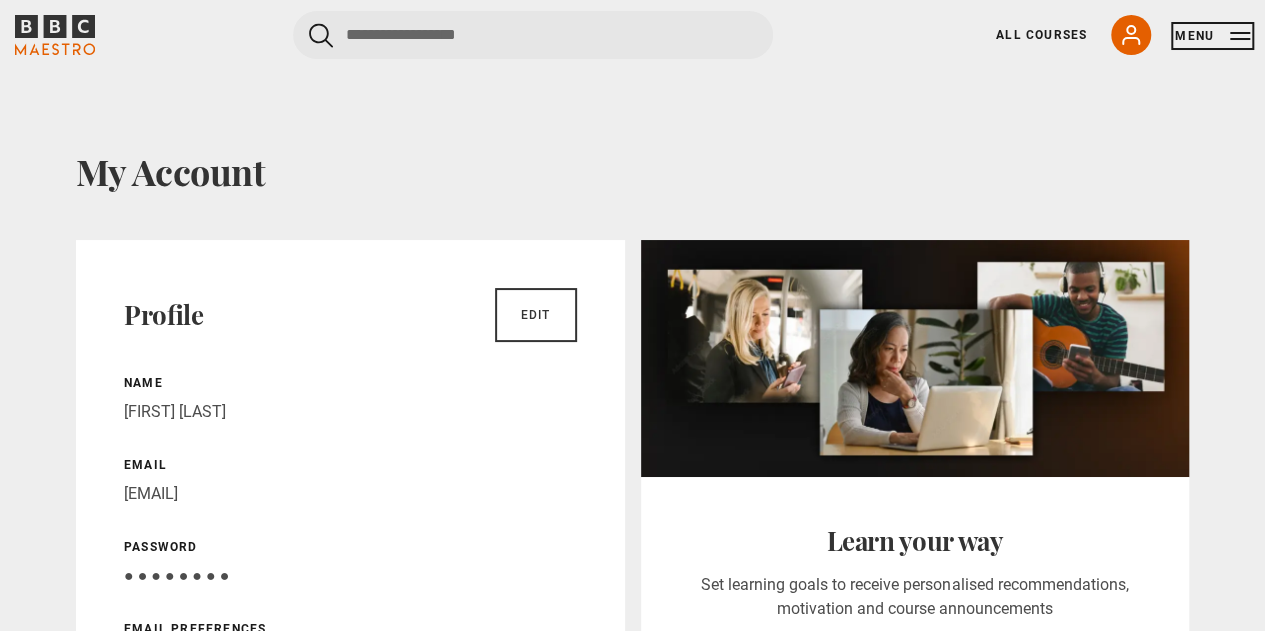 click on "Menu" at bounding box center [1212, 36] 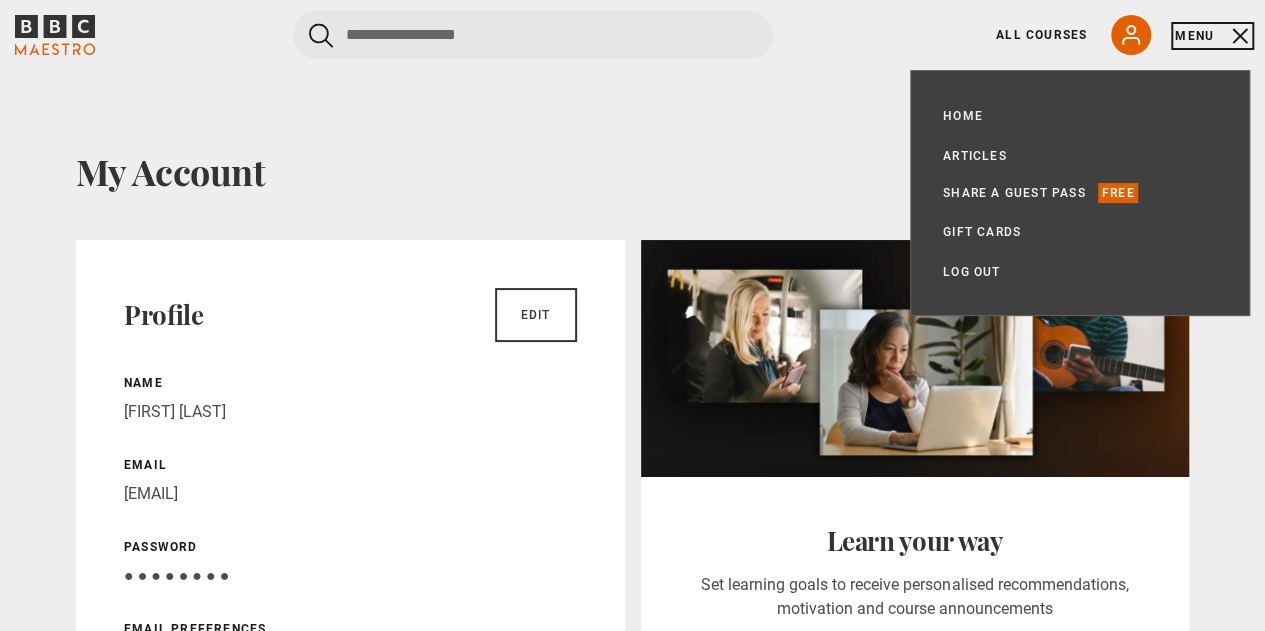 click on "Menu" at bounding box center [1212, 36] 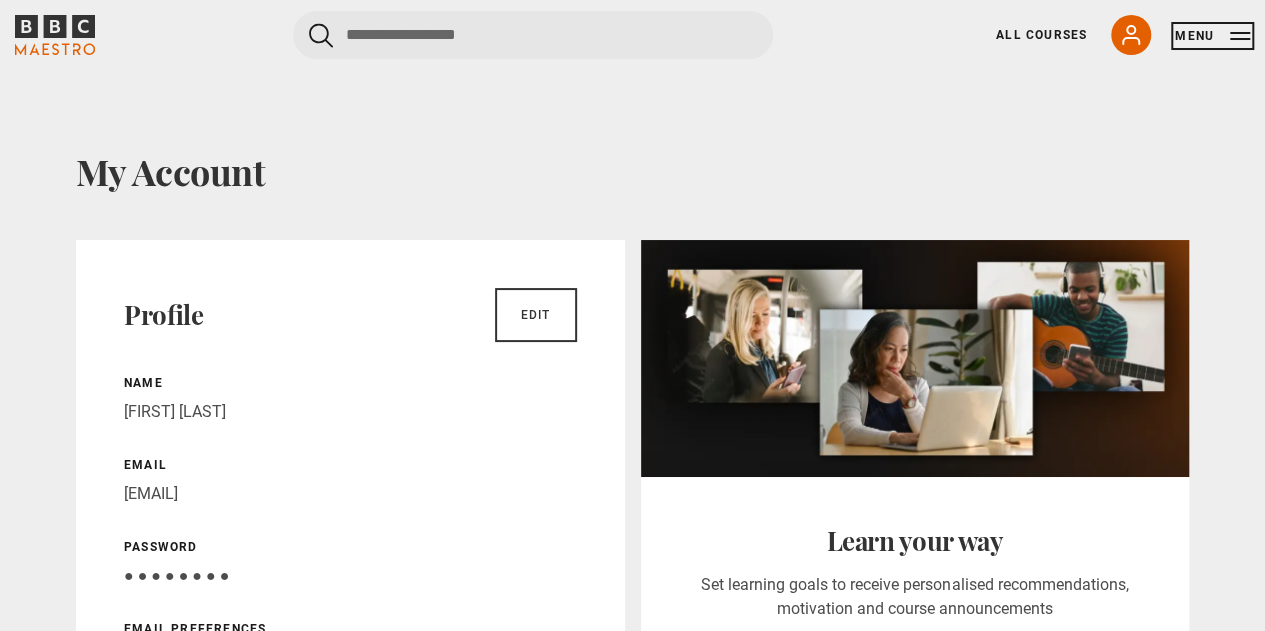 click on "Menu" at bounding box center [1212, 36] 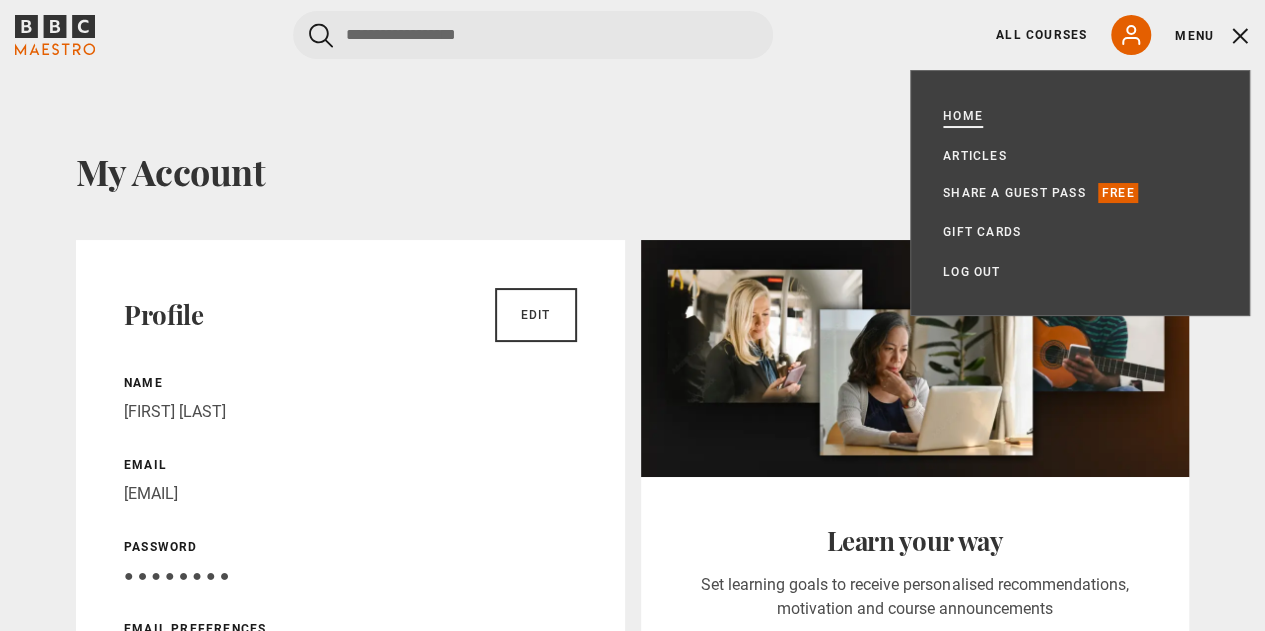 click on "Home" at bounding box center [963, 116] 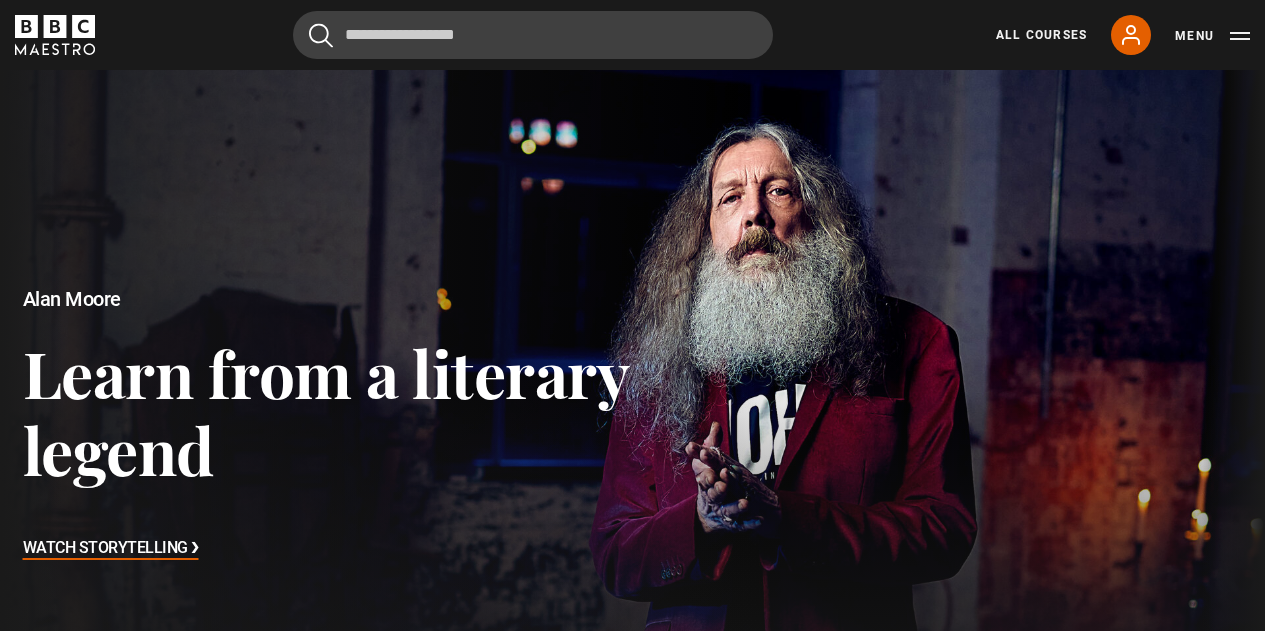 scroll, scrollTop: 614, scrollLeft: 0, axis: vertical 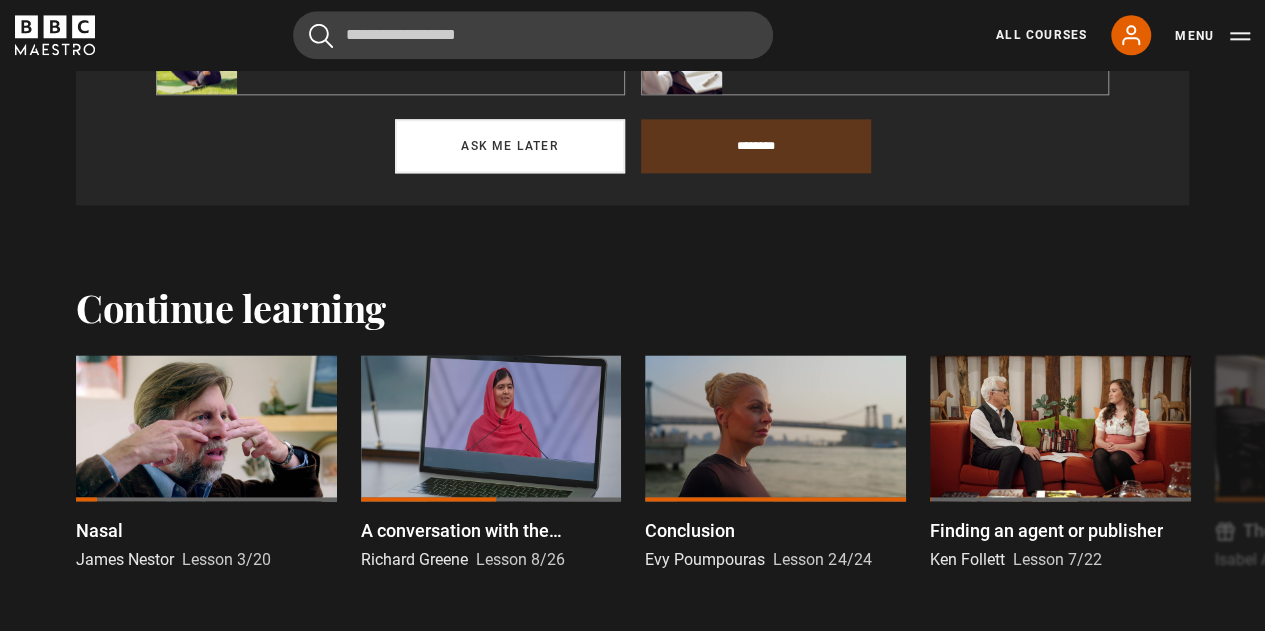 click on "Ask me later" at bounding box center [510, 146] 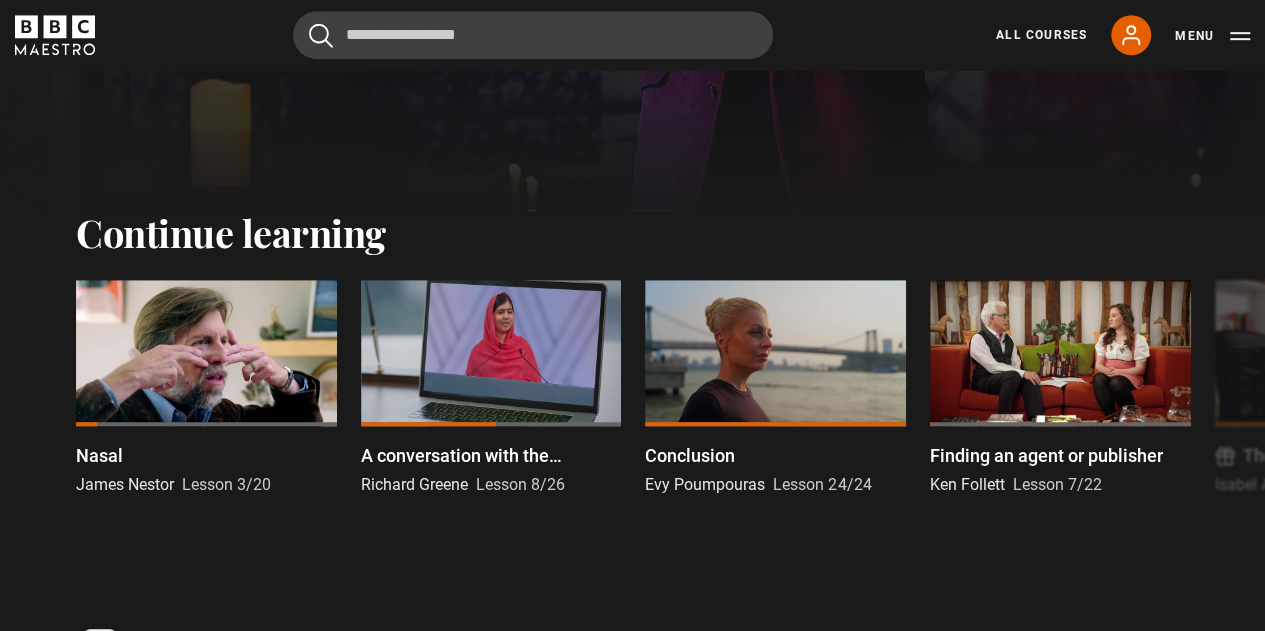 scroll, scrollTop: 573, scrollLeft: 0, axis: vertical 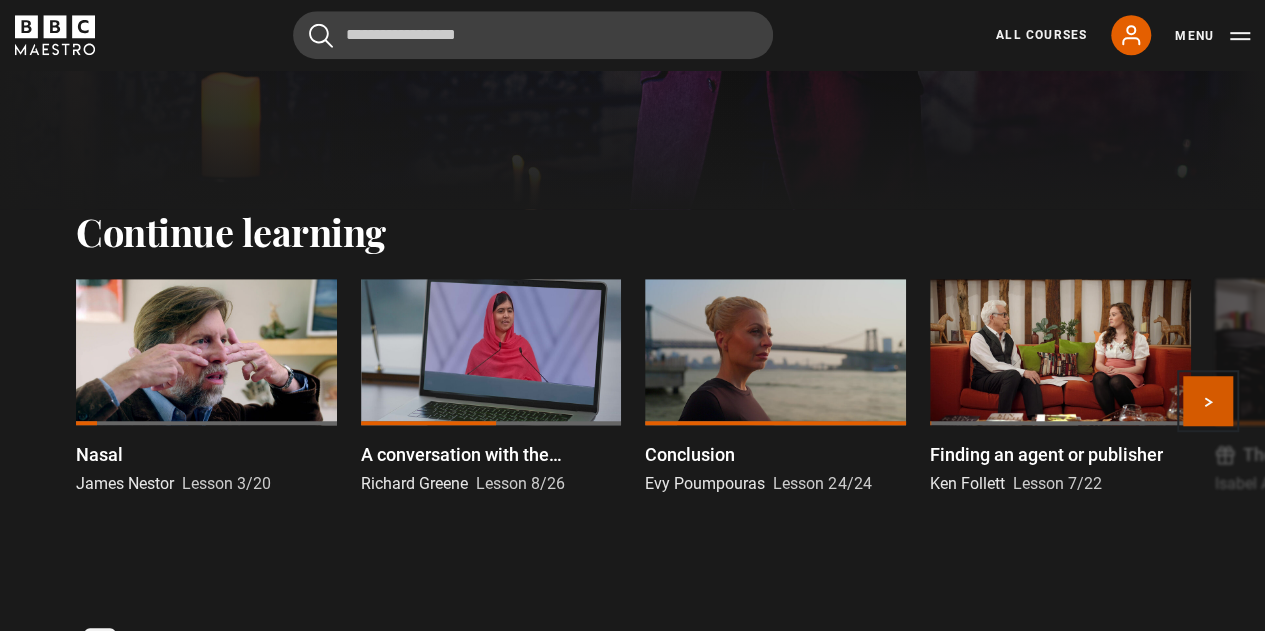 click on "Next" at bounding box center (1208, 401) 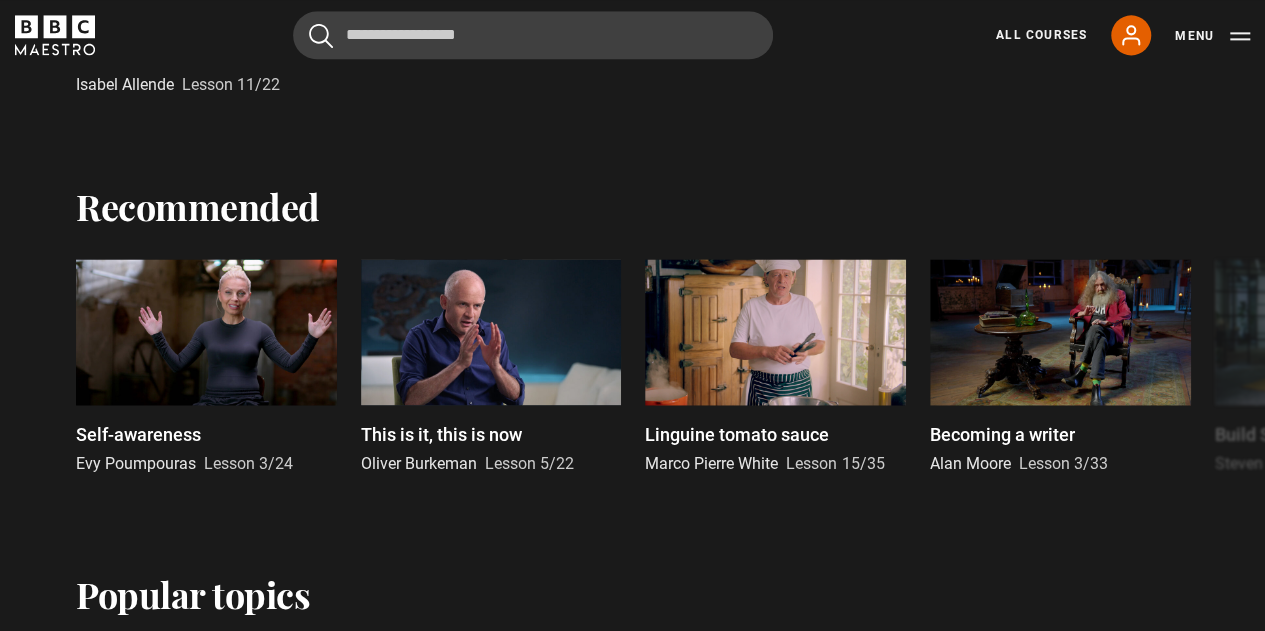 scroll, scrollTop: 1389, scrollLeft: 0, axis: vertical 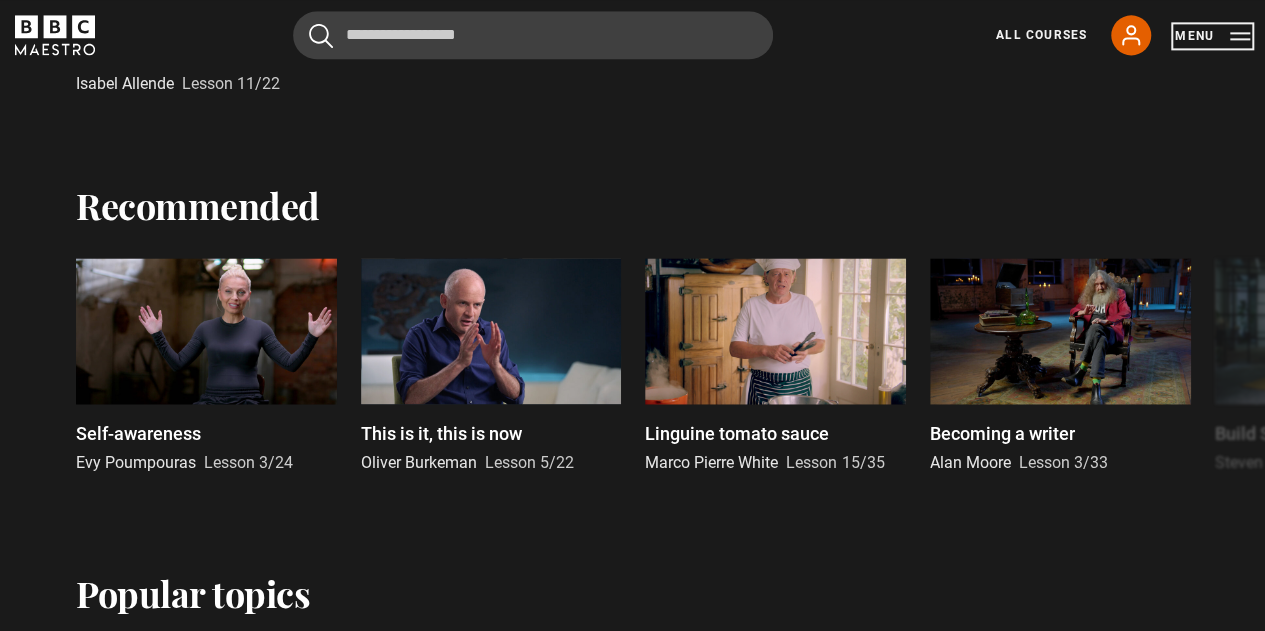click on "Menu" at bounding box center [1212, 36] 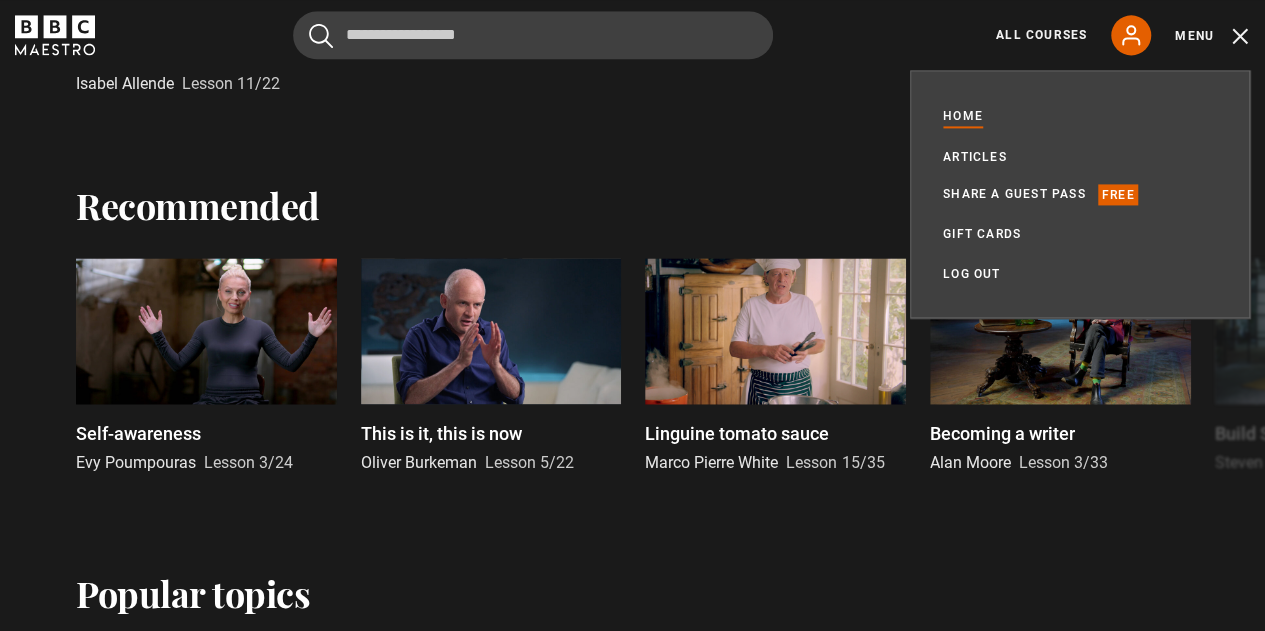 click on "Saved
Discover your setting
[FIRST] [LAST]
Lesson 11/22
Previous
Next" at bounding box center (632, -4) 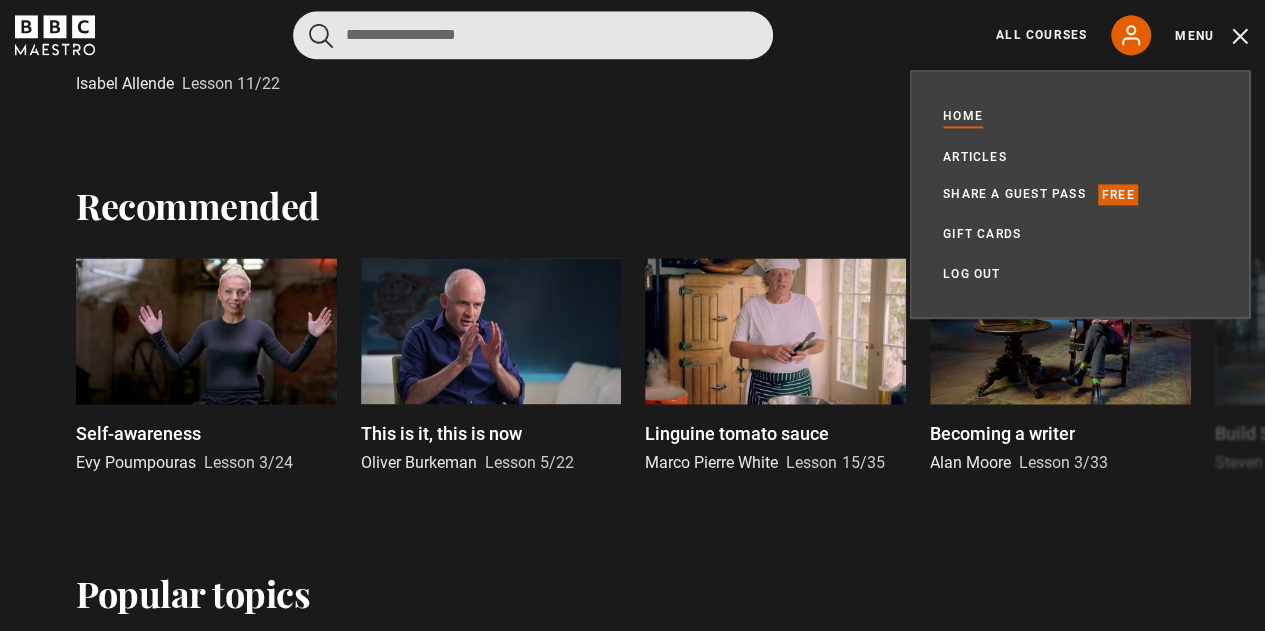 click at bounding box center (533, 35) 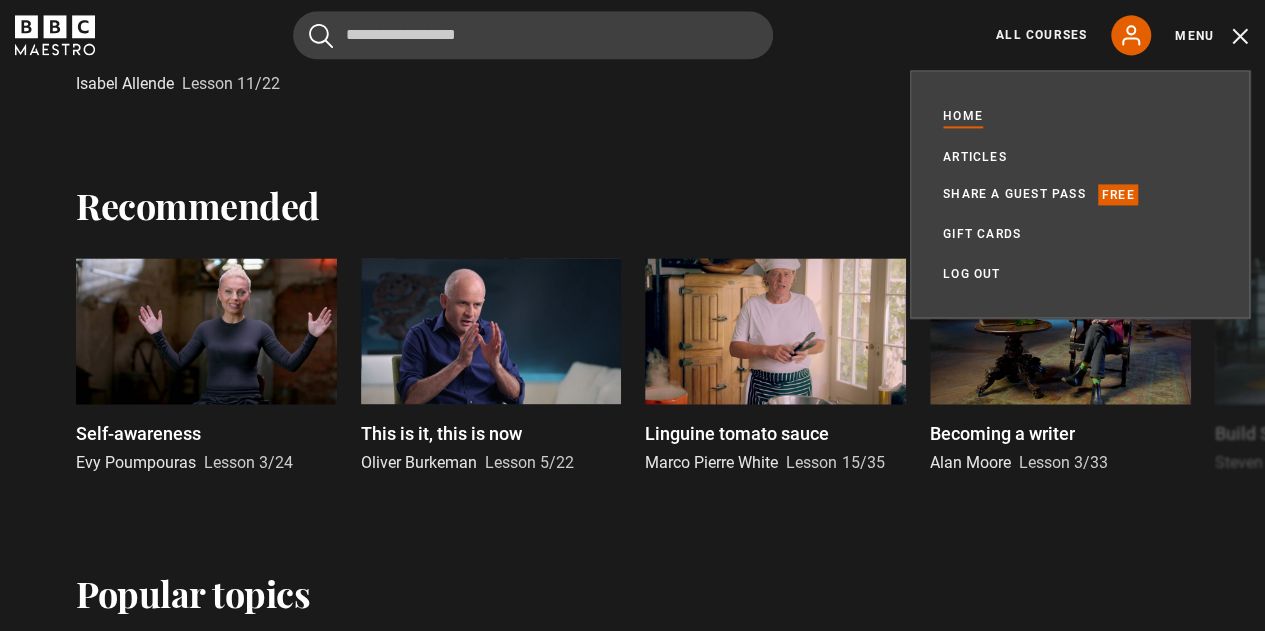 click on "Saved
Discover your setting
Isabel Allende
Lesson 11/22
Previous
Next" at bounding box center (632, -4) 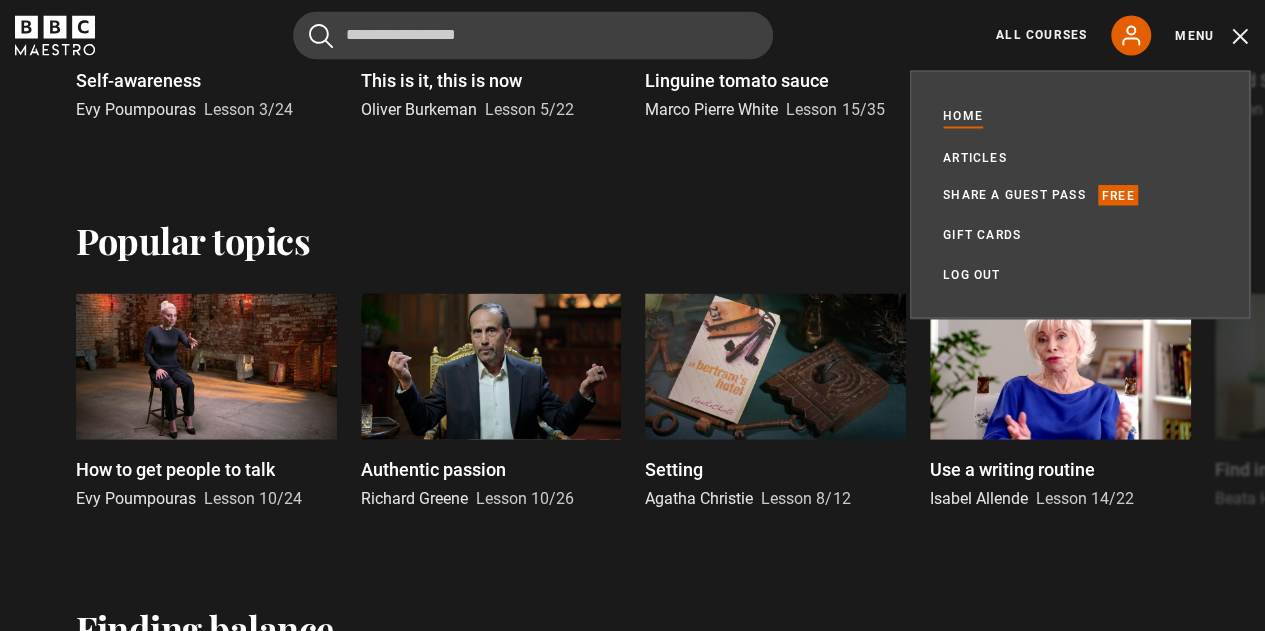 scroll, scrollTop: 1743, scrollLeft: 0, axis: vertical 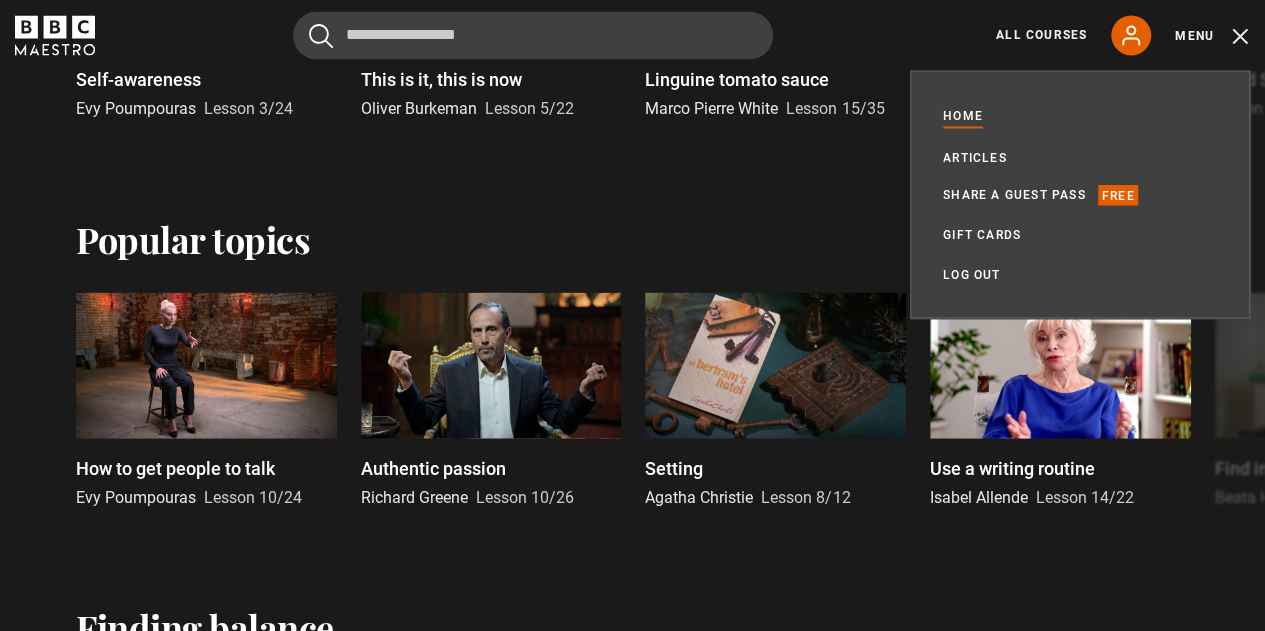 click on "Recommended
Self-awareness
Evy Poumpouras
Lesson 3/24
This is it, this is now
Oliver Burkeman
Lesson 5/22
Linguine tomato sauce
Marco Pierre White
Lesson 15/35
Becoming a writer
Alan Moore
Lesson 3/33
Build Self-belief
Steven Bartlett
Lesson 4/18
What is happiness?
Mo Gawdat
Lesson 3/31
Ideas
Agatha Christie
Lesson 4/12
Find your expression
Beata Heuman
Lesson 2/20
Healthy habit formation
Dr Rangan Chatterjee
Lesson 2/24
Chicken biriyani
Vineet Bhatia
Lesson 26/30
Previous
Next
Popular topics
How to get people to talk
Evy Poumpouras
Lesson 10/24
Authentic passion
Richard  Greene
Lesson 10/26" at bounding box center [632, 1805] 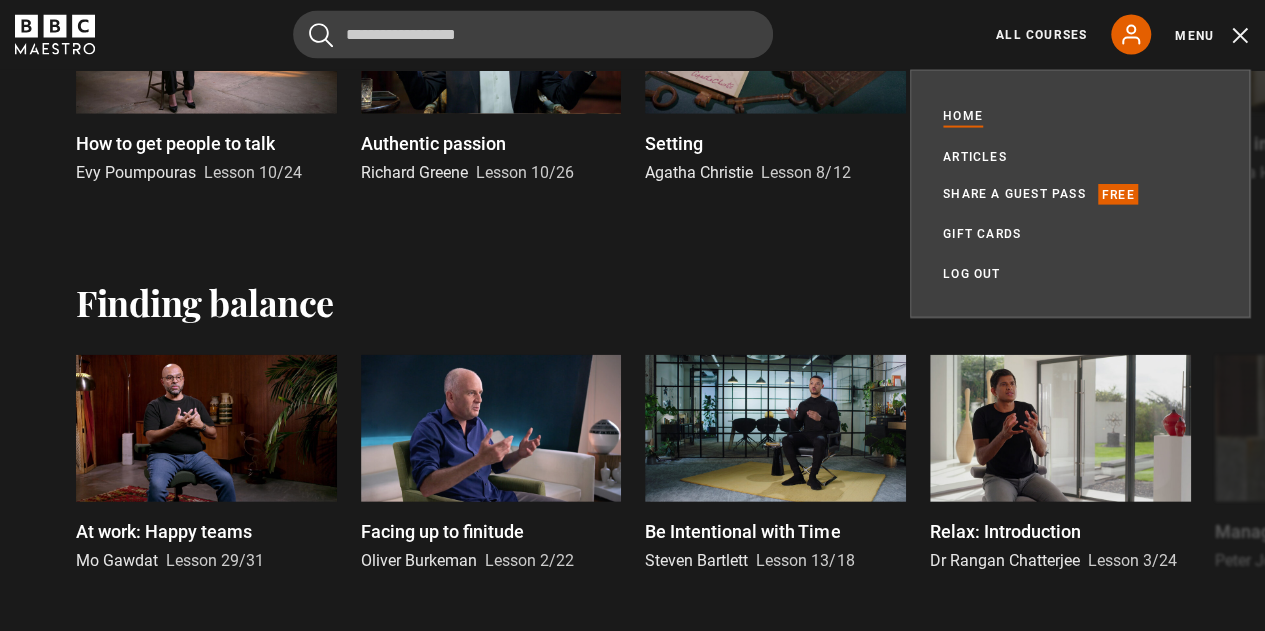 scroll, scrollTop: 2060, scrollLeft: 0, axis: vertical 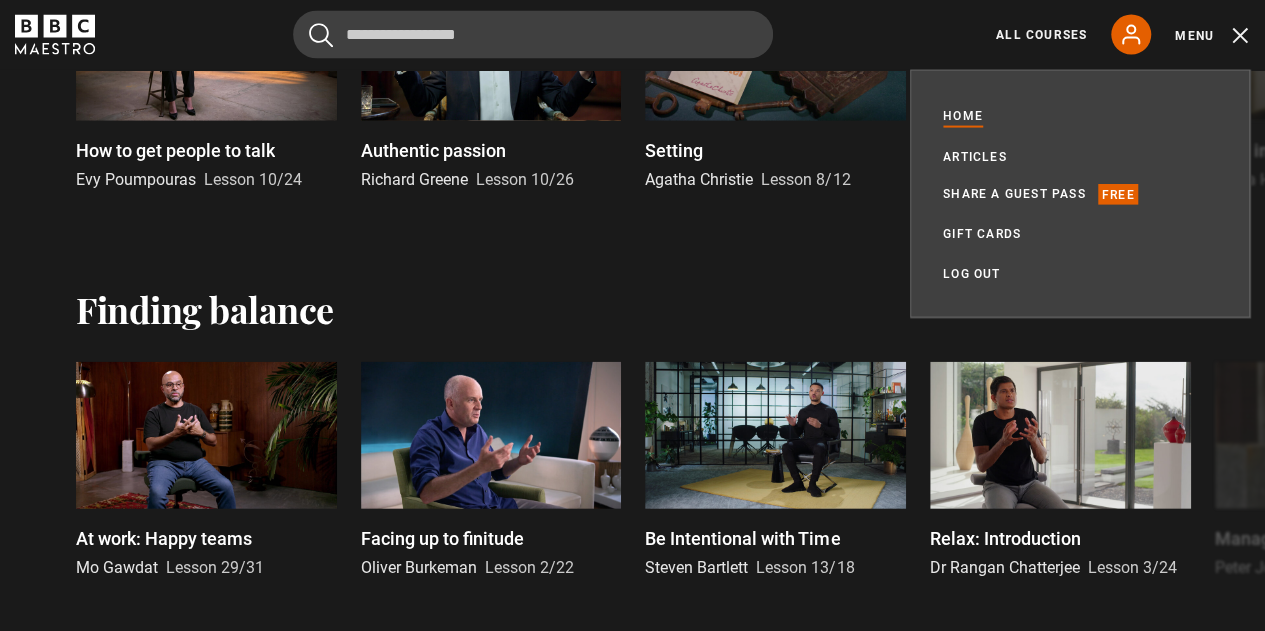 click 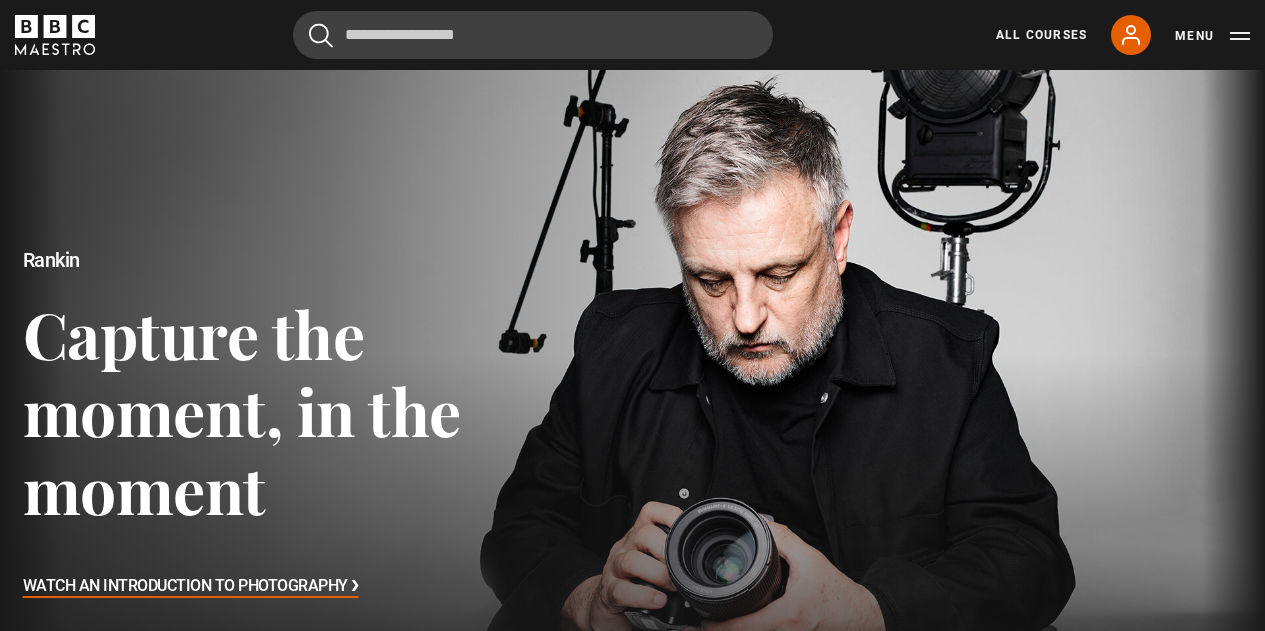 scroll, scrollTop: 0, scrollLeft: 0, axis: both 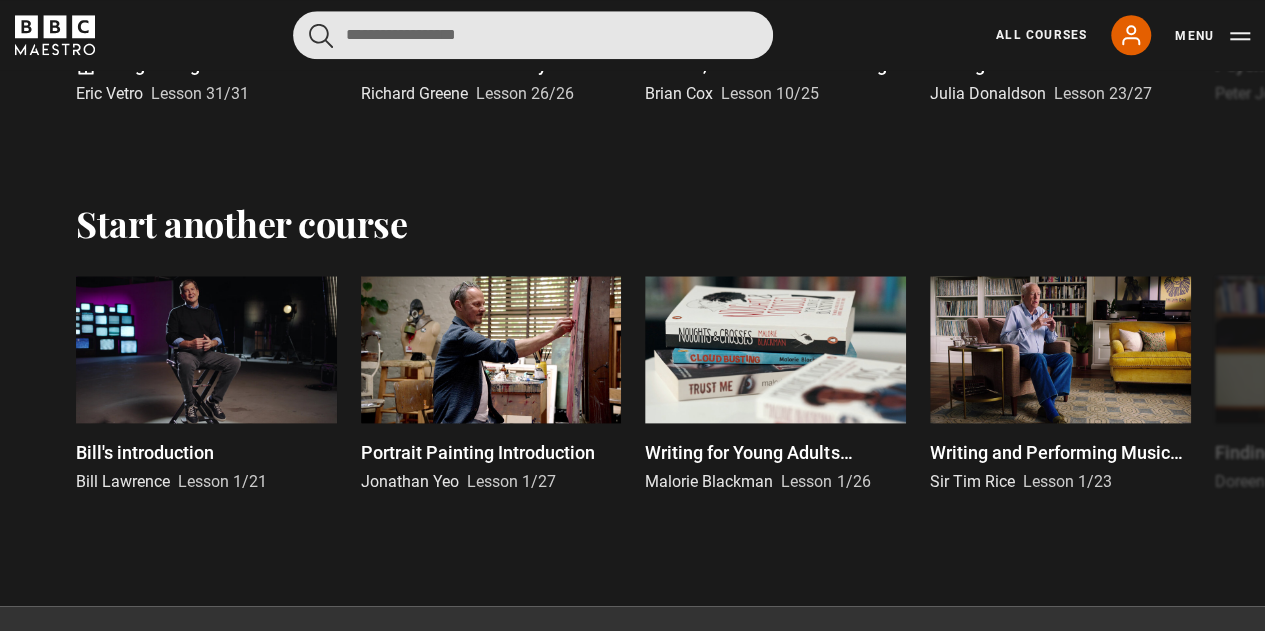 click at bounding box center [533, 35] 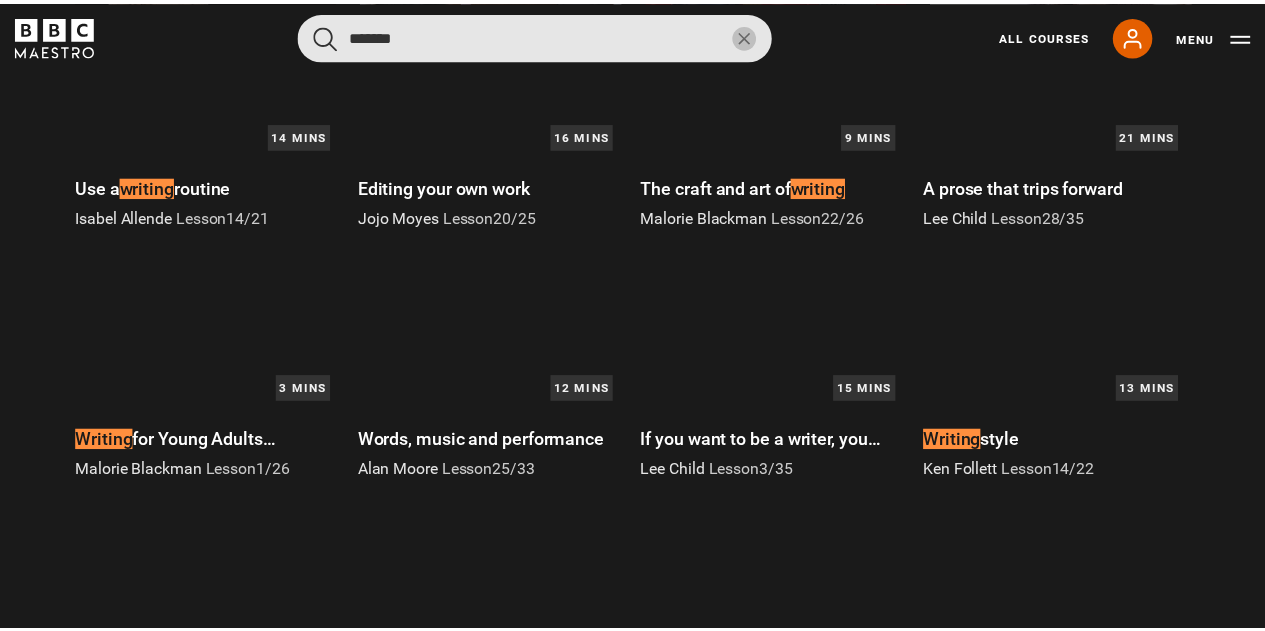 scroll, scrollTop: 0, scrollLeft: 0, axis: both 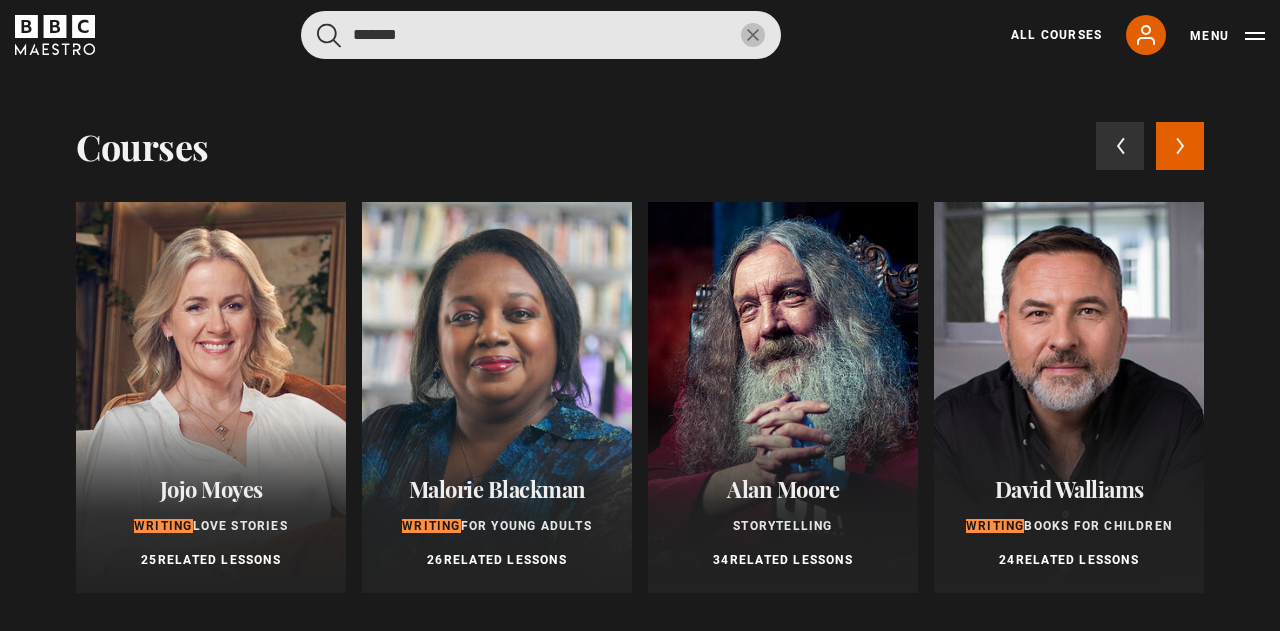 type on "*******" 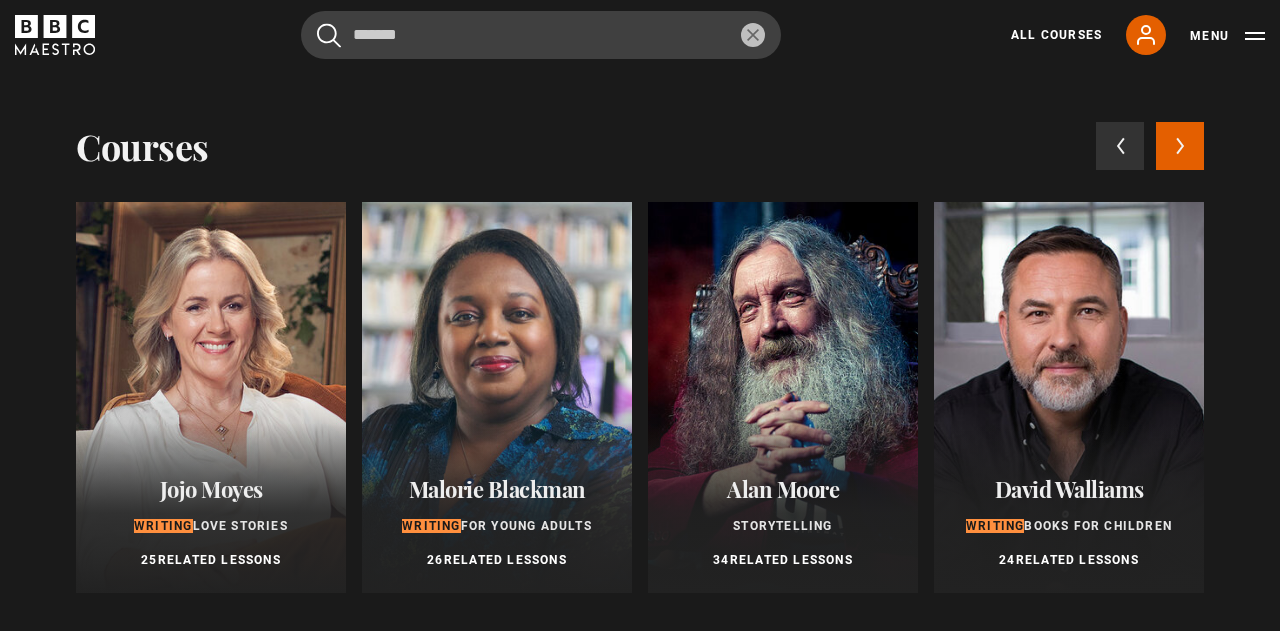 click 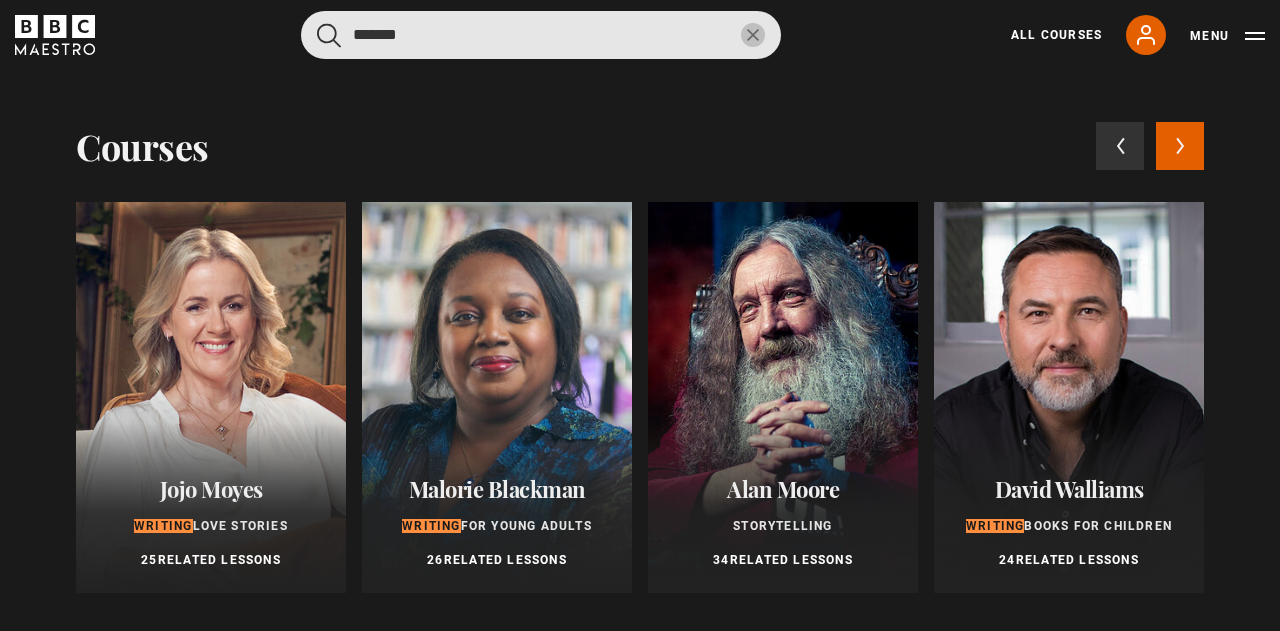 type 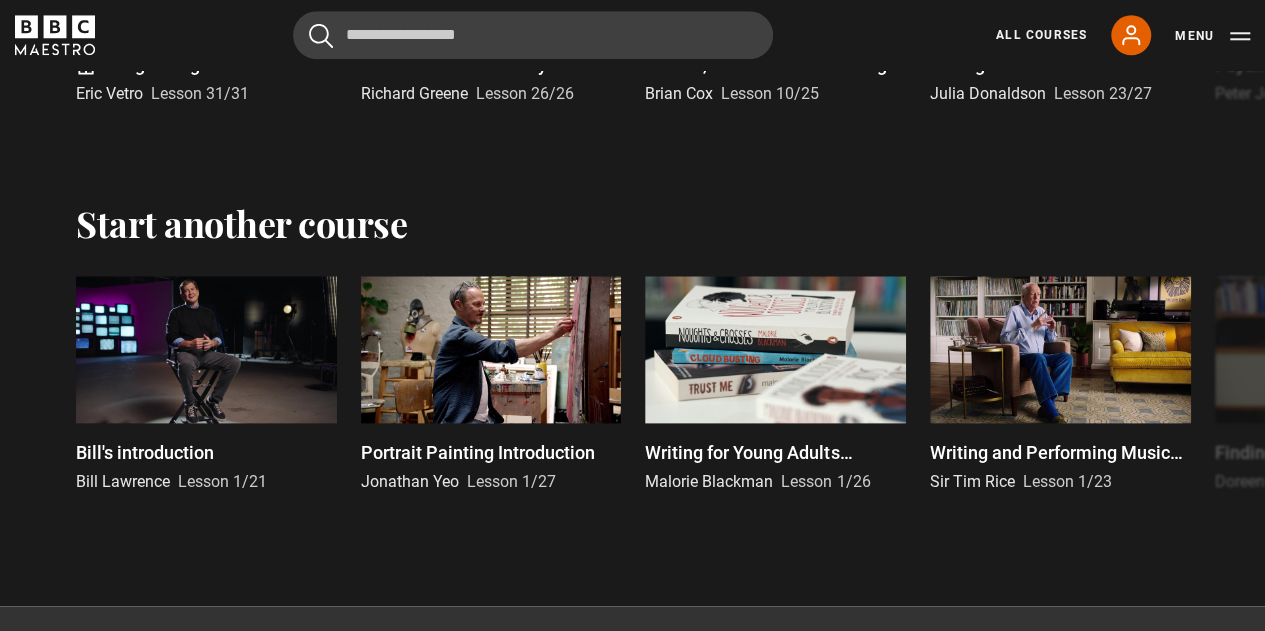 click on "All Courses
My Account
Search
Menu" at bounding box center [1111, 35] 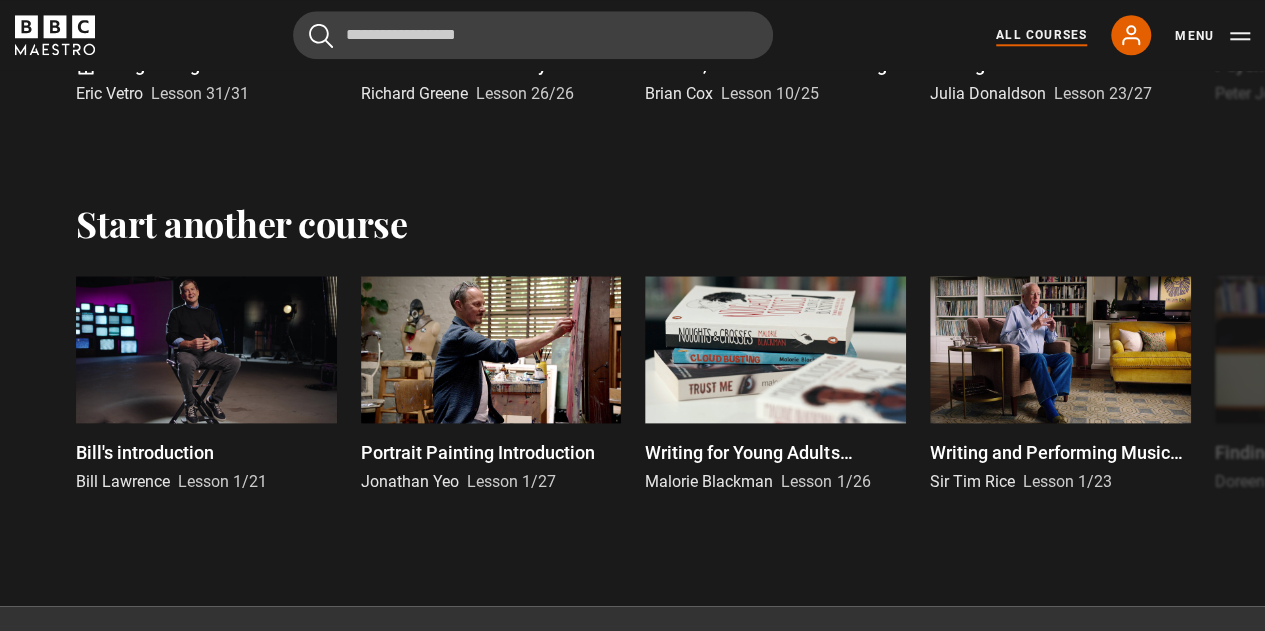 click on "All Courses" at bounding box center (1041, 35) 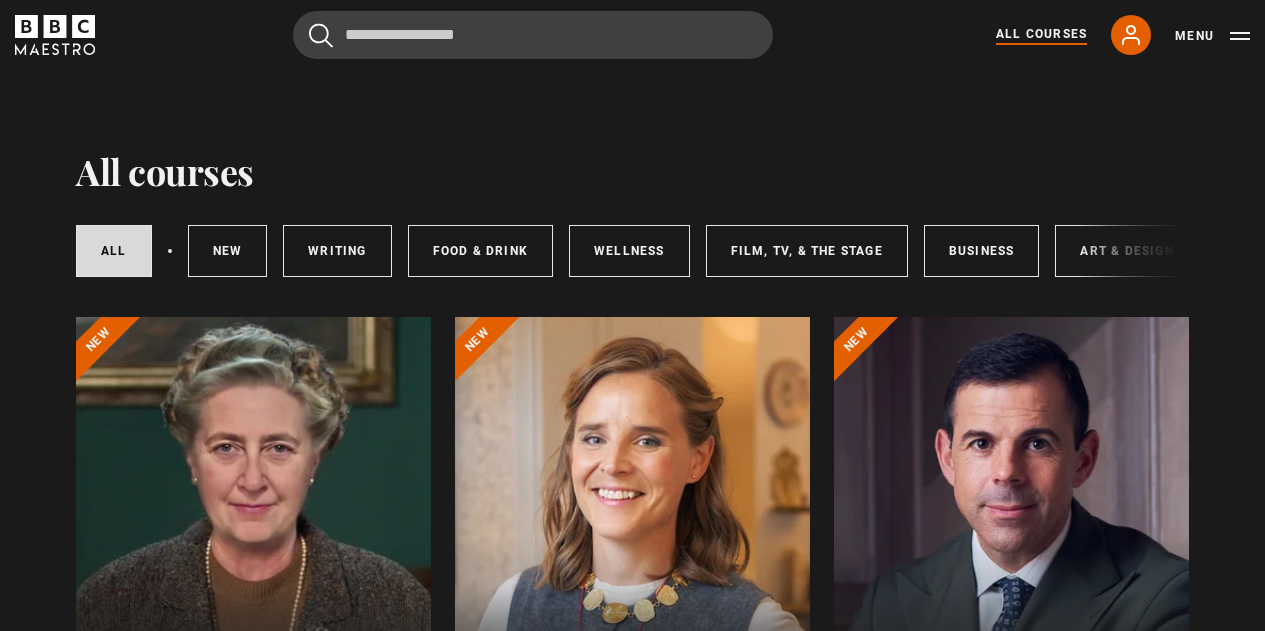 scroll, scrollTop: 0, scrollLeft: 0, axis: both 